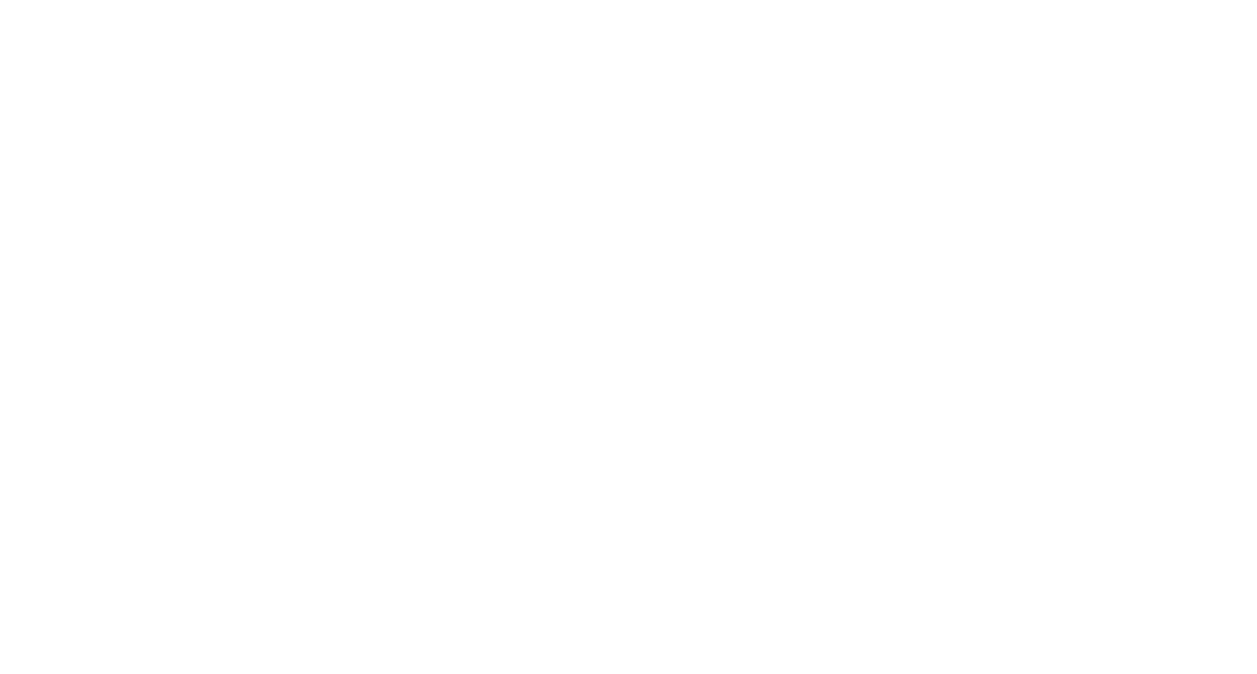 scroll, scrollTop: 0, scrollLeft: 0, axis: both 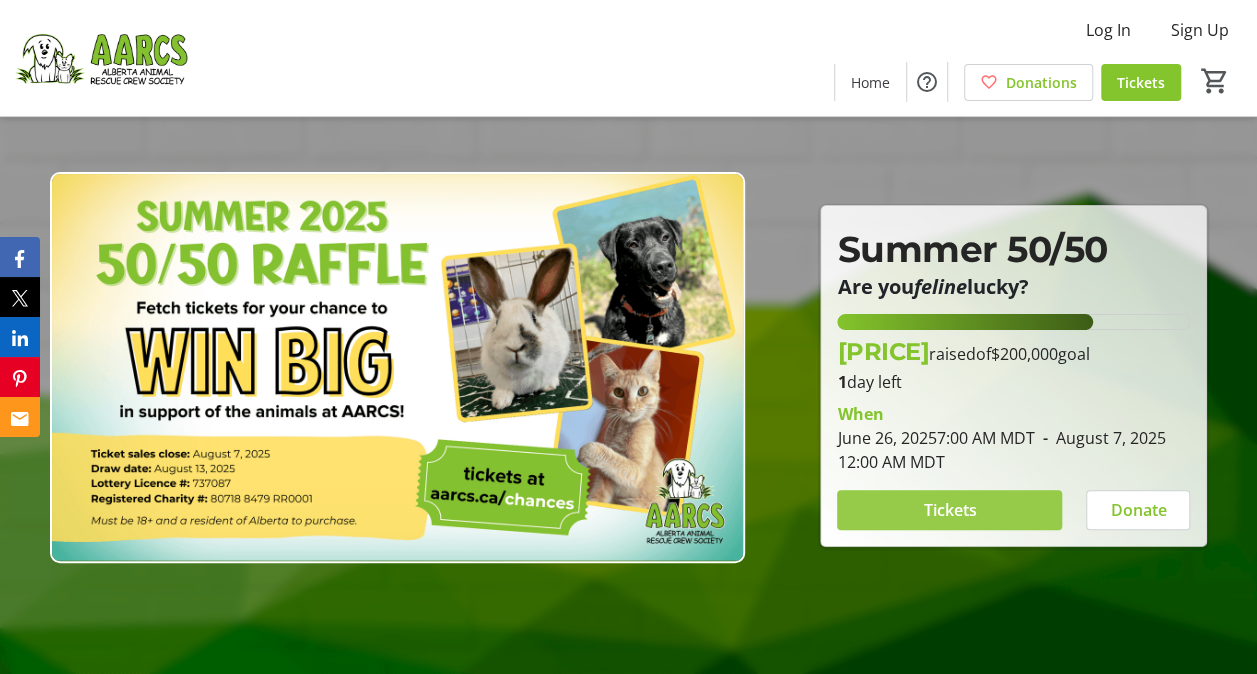 click on "Tickets" at bounding box center (949, 510) 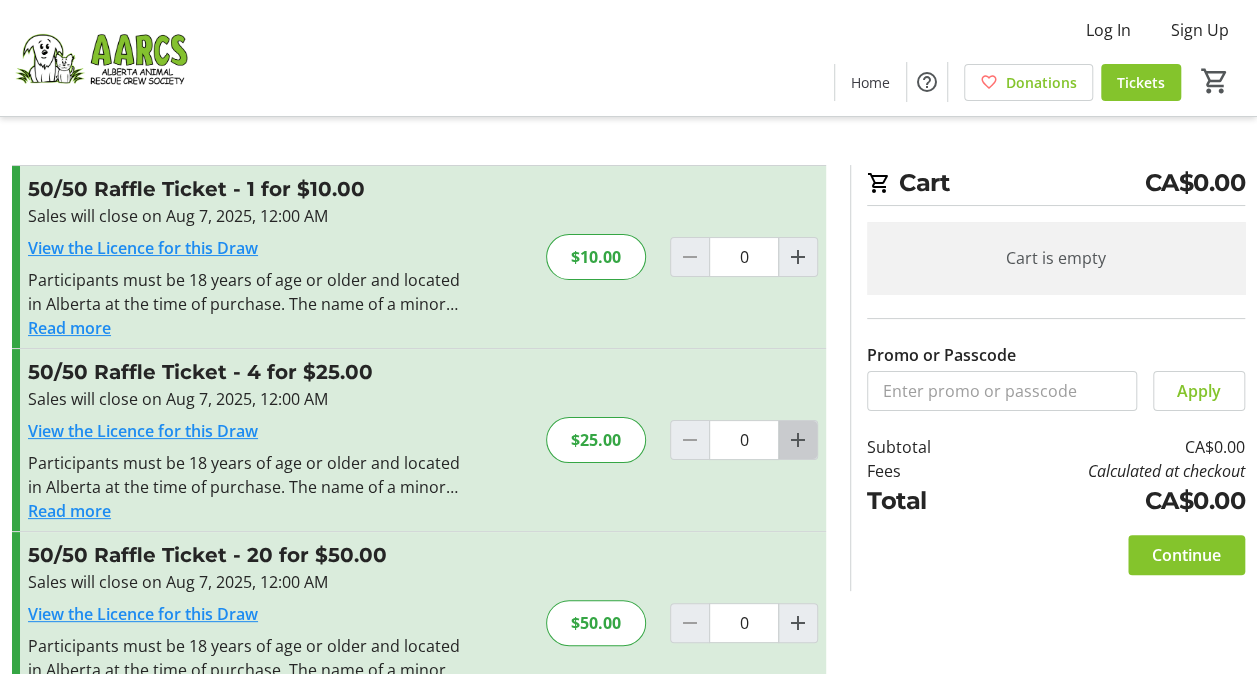 click 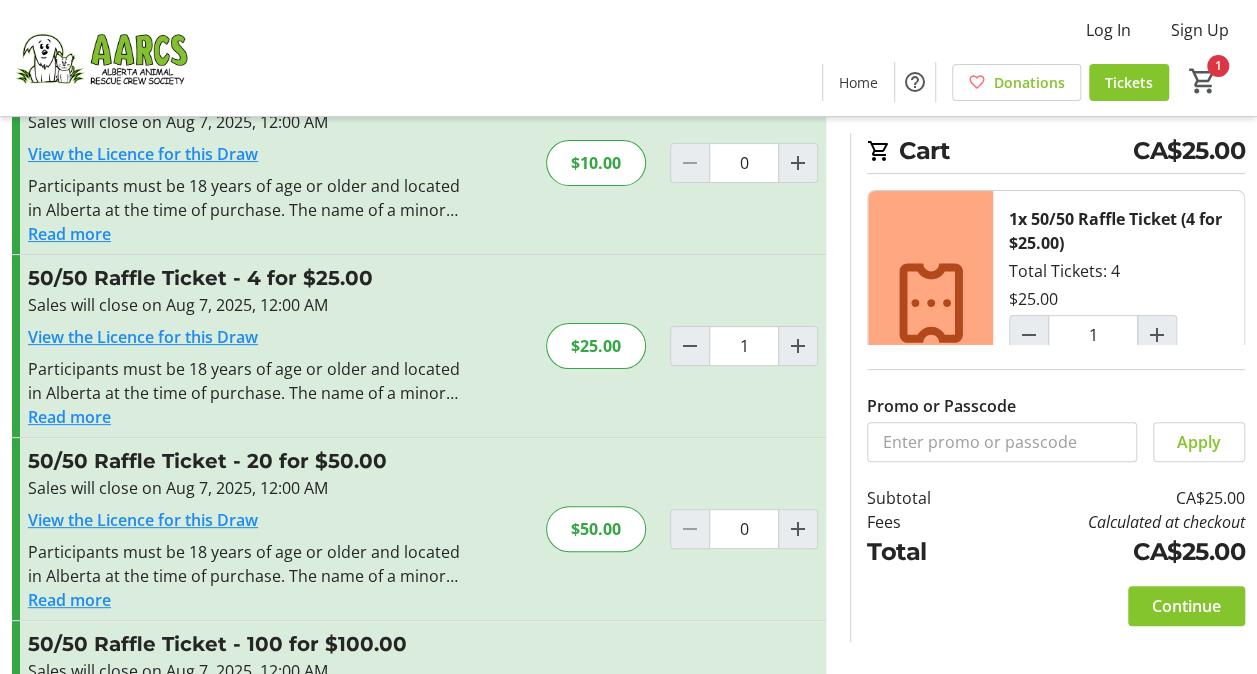 scroll, scrollTop: 96, scrollLeft: 0, axis: vertical 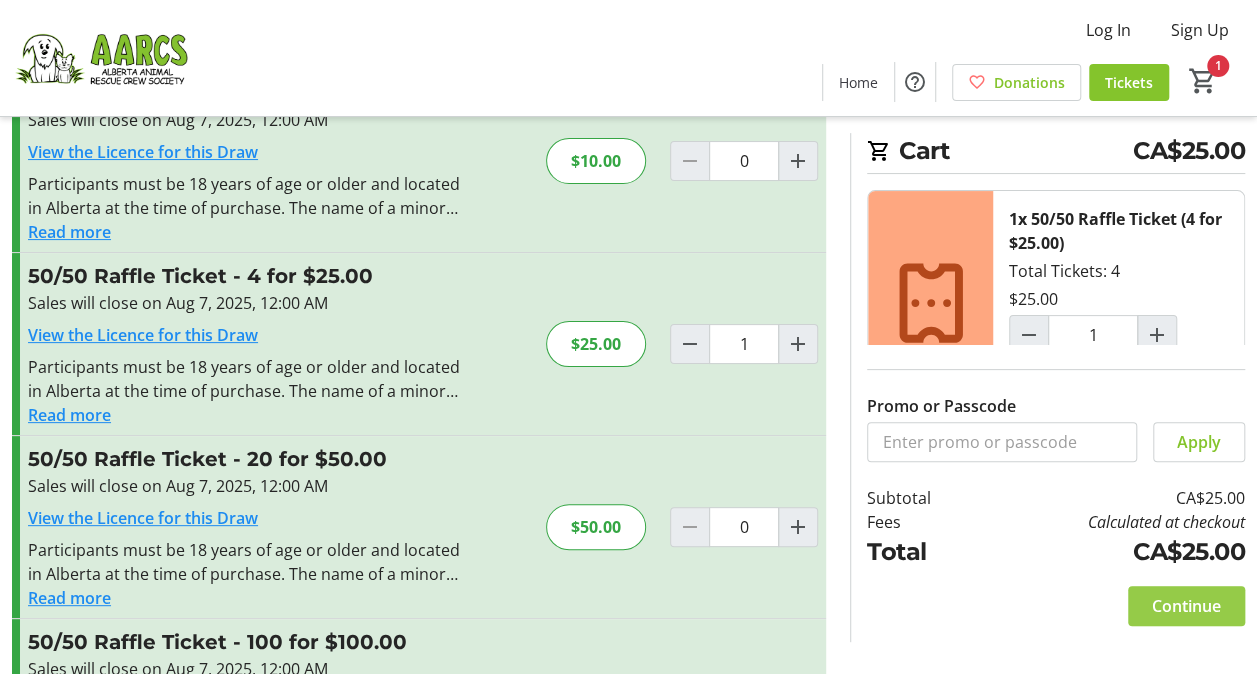 click on "Continue" 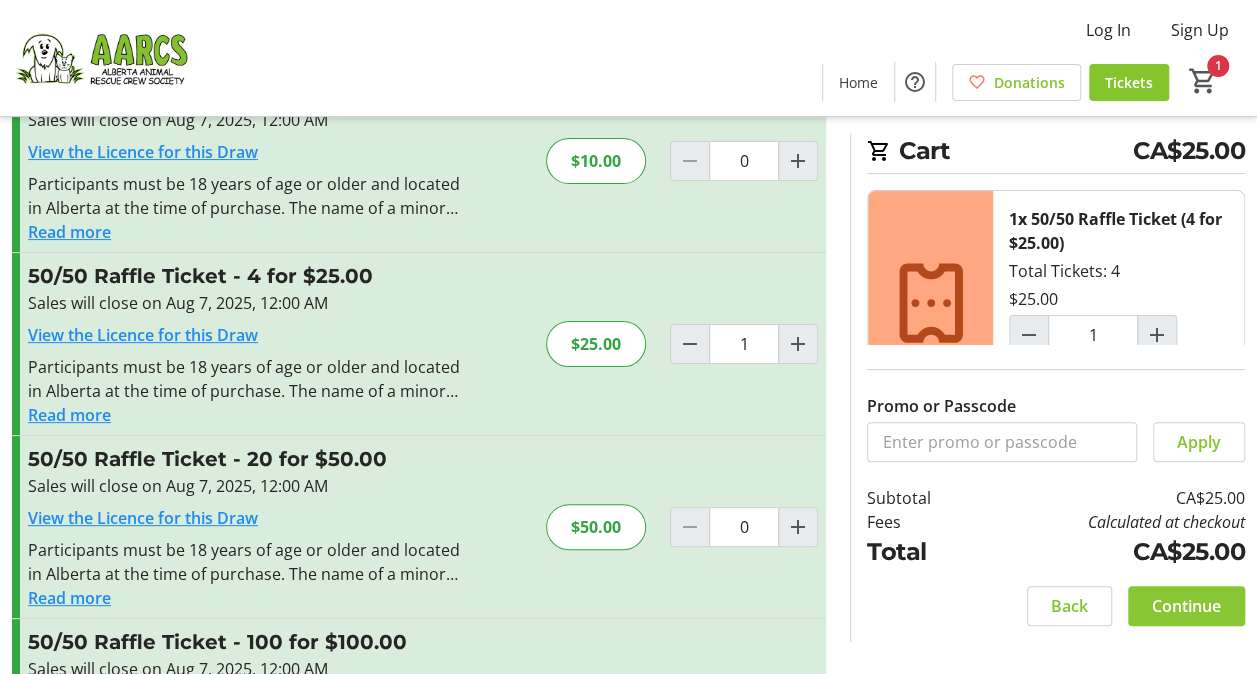 scroll, scrollTop: 0, scrollLeft: 0, axis: both 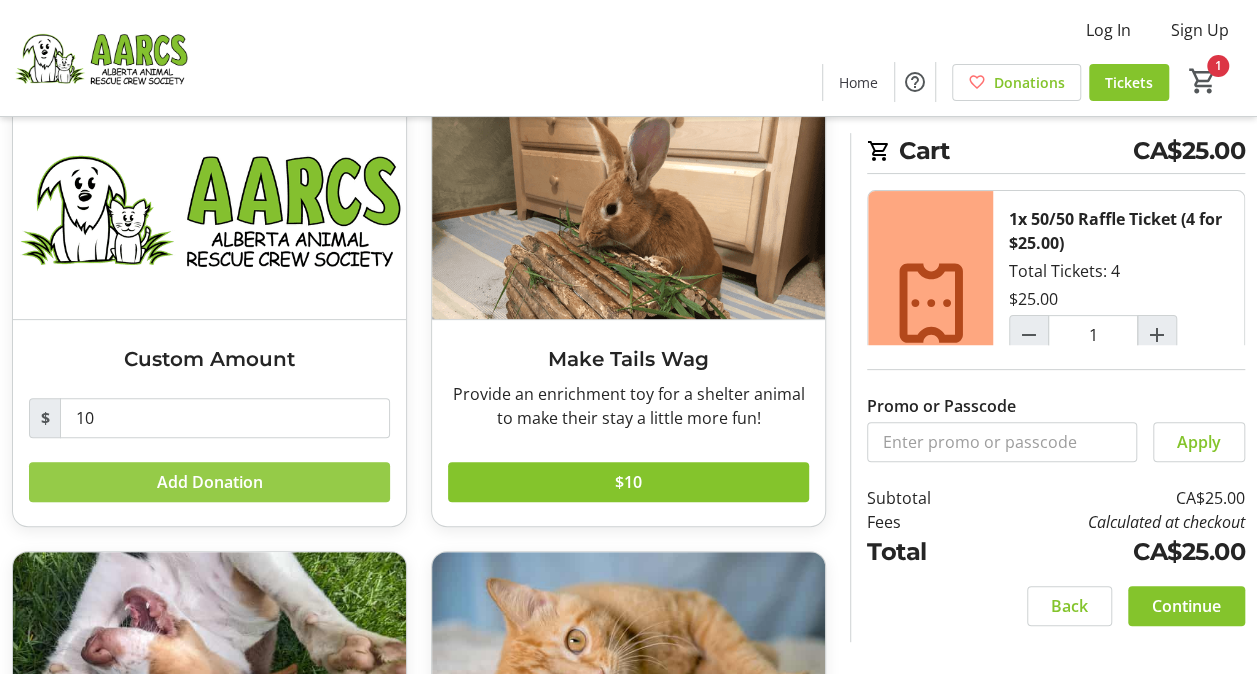 click on "Add Donation" 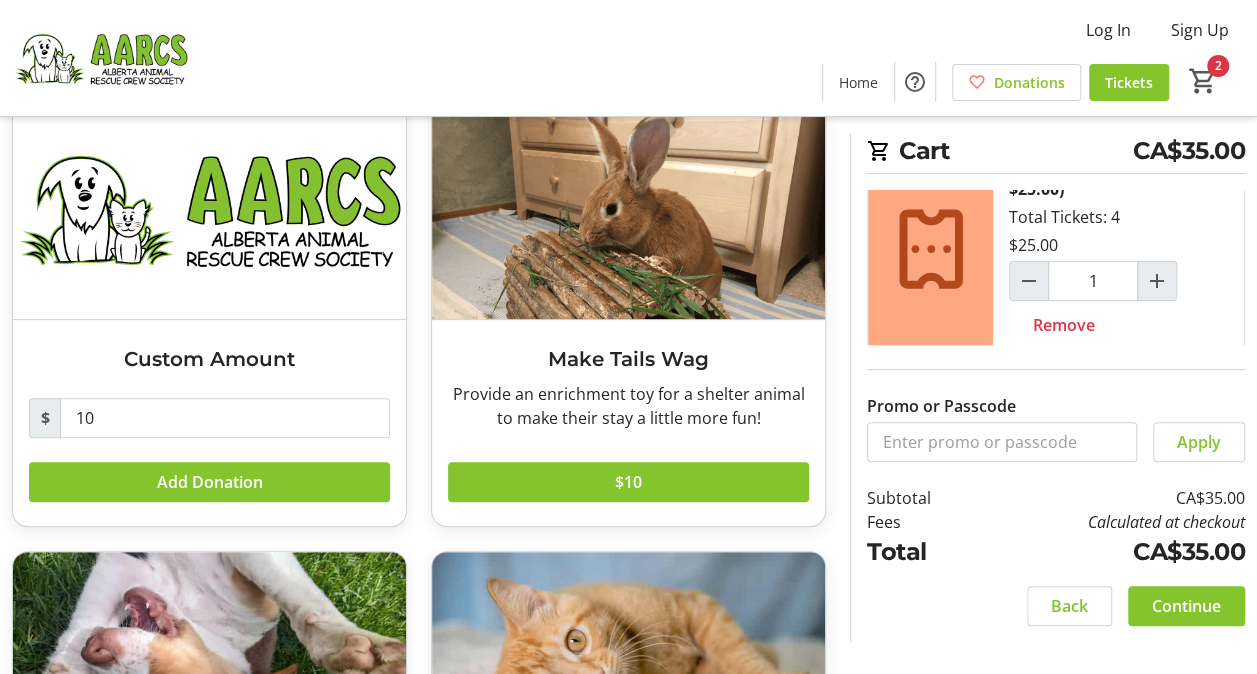 scroll, scrollTop: 248, scrollLeft: 0, axis: vertical 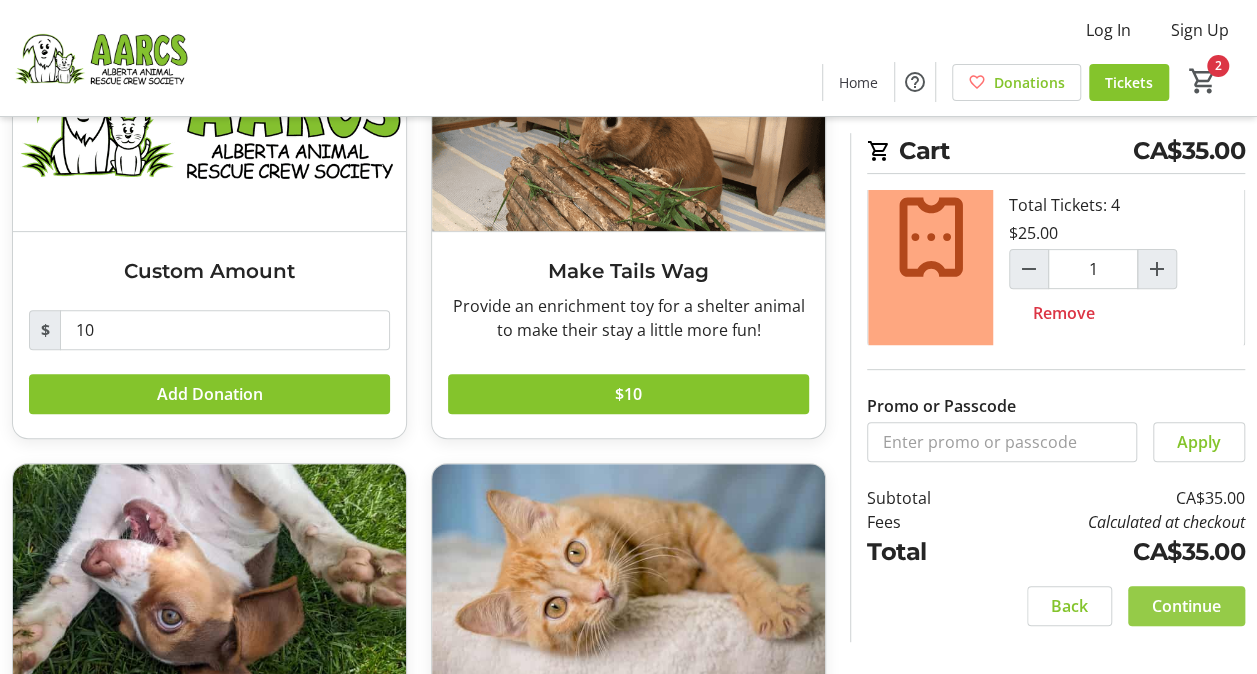 click on "Continue" 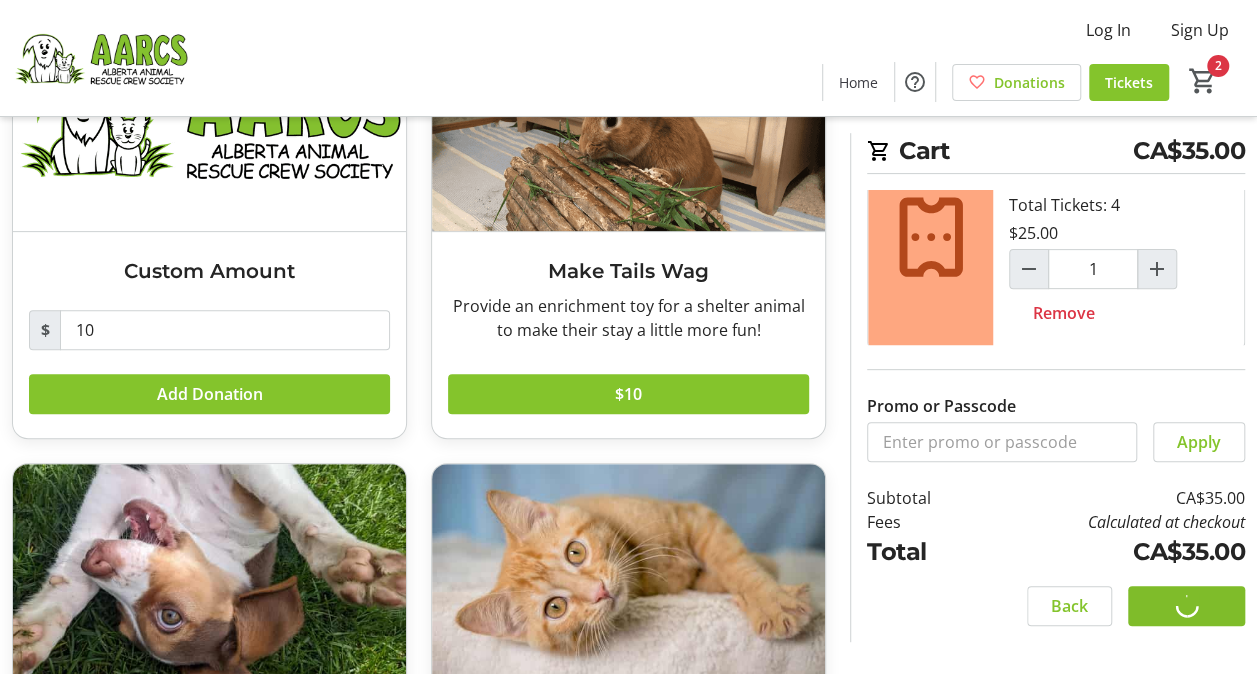 scroll, scrollTop: 0, scrollLeft: 0, axis: both 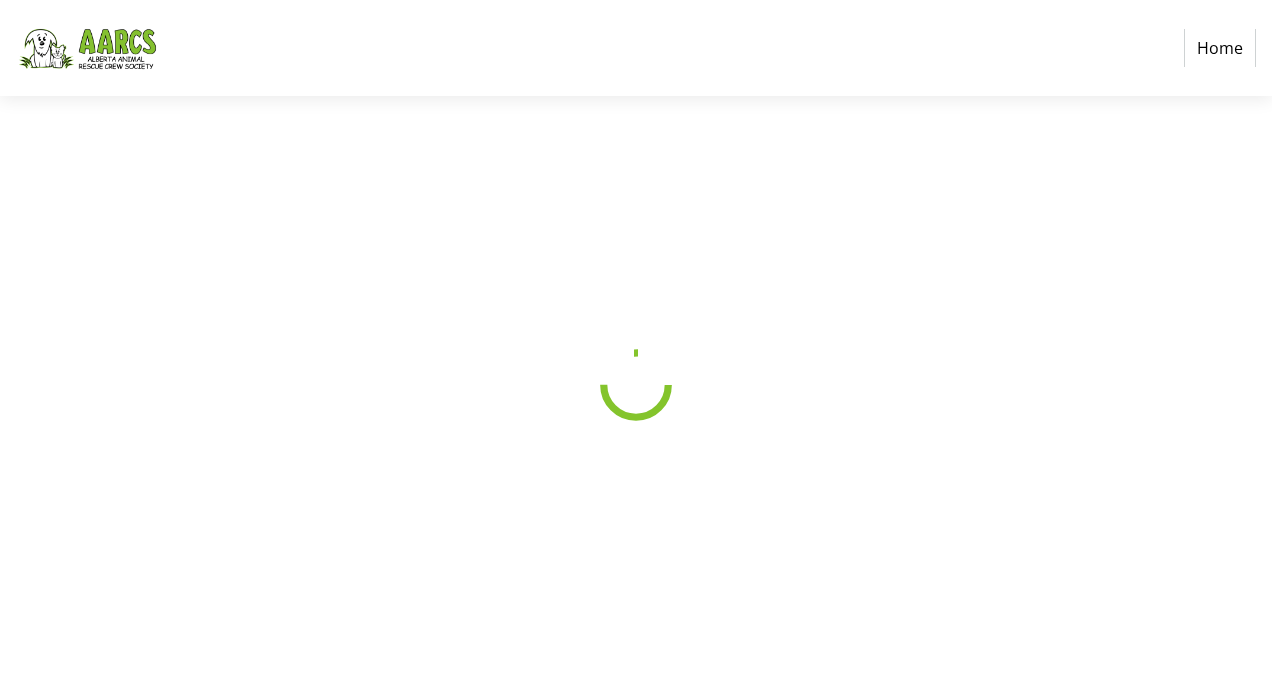 select on "CA" 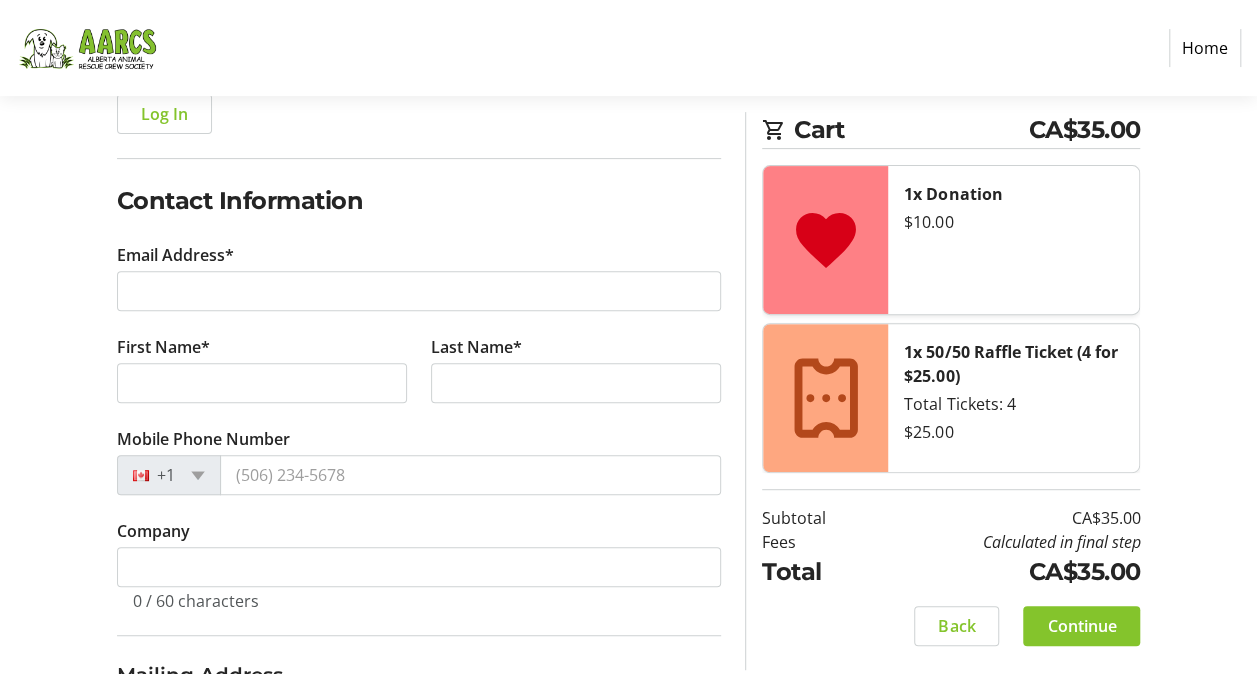 scroll, scrollTop: 286, scrollLeft: 0, axis: vertical 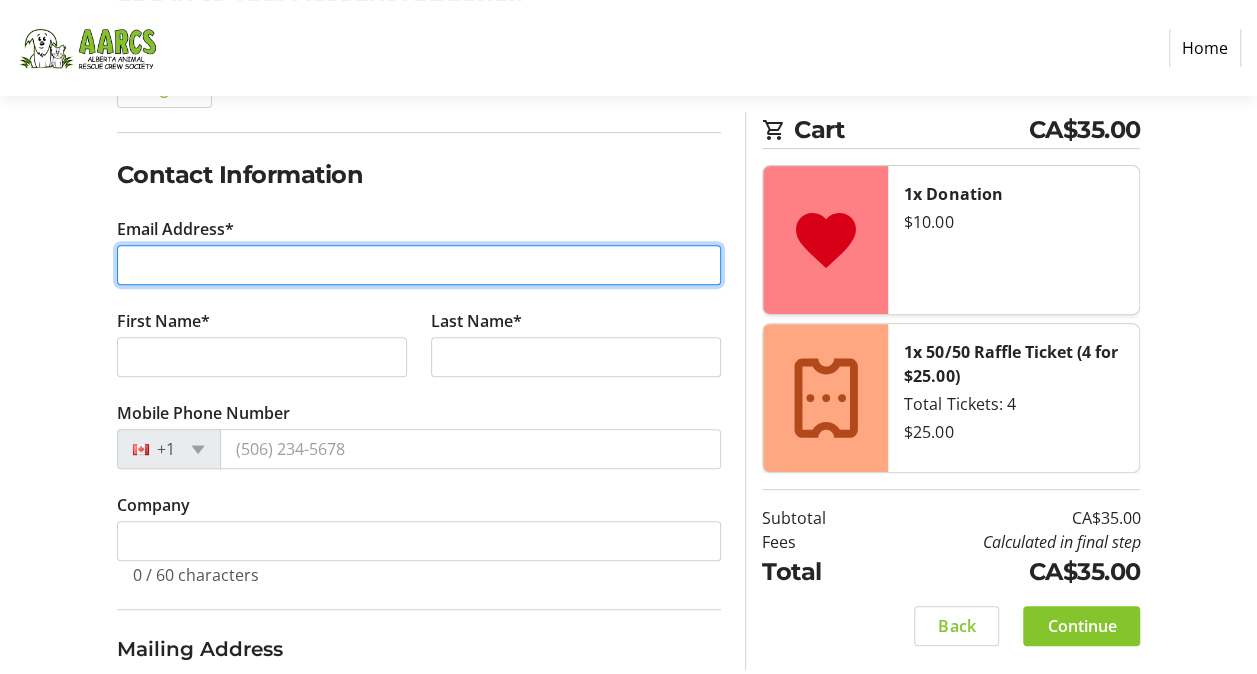click on "Email Address*" at bounding box center [419, 265] 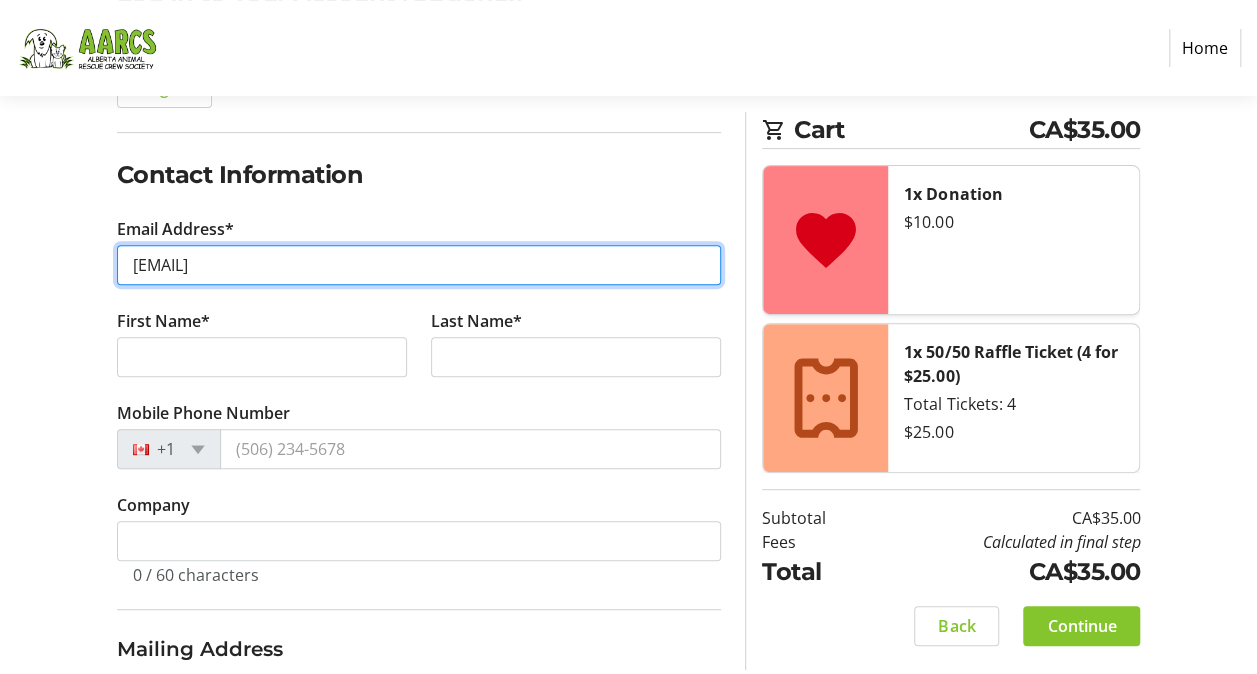 type on "[EMAIL]" 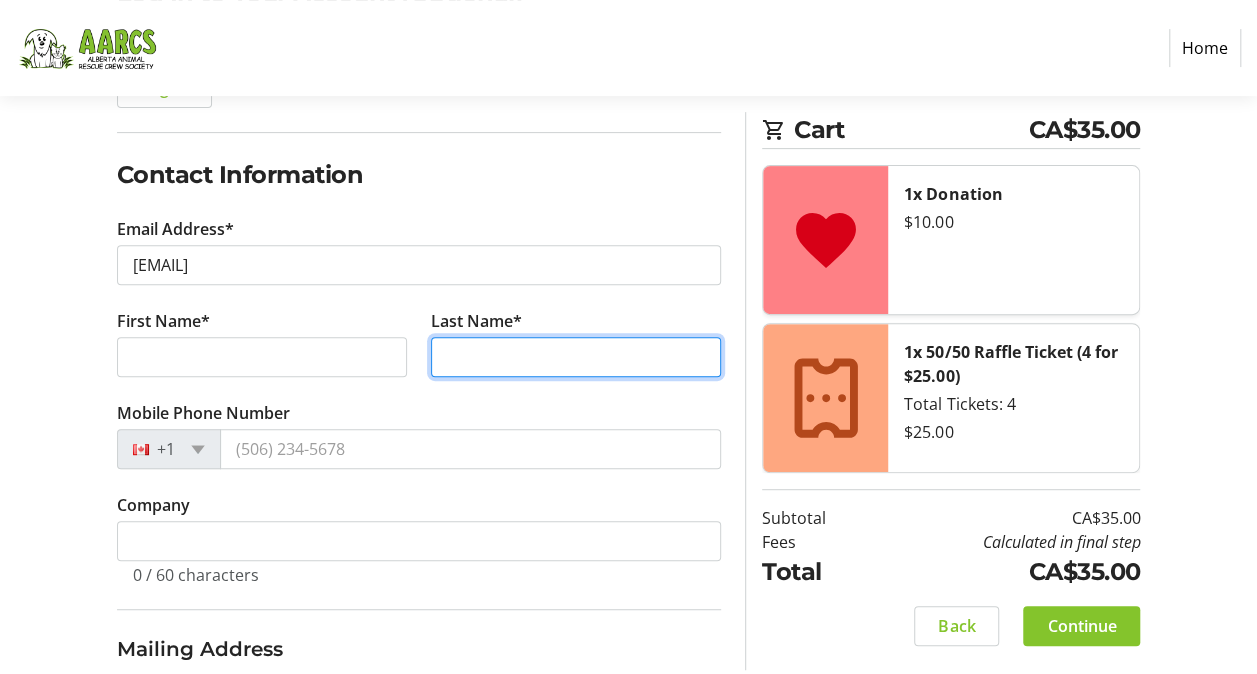 click on "Last Name*" at bounding box center (576, 357) 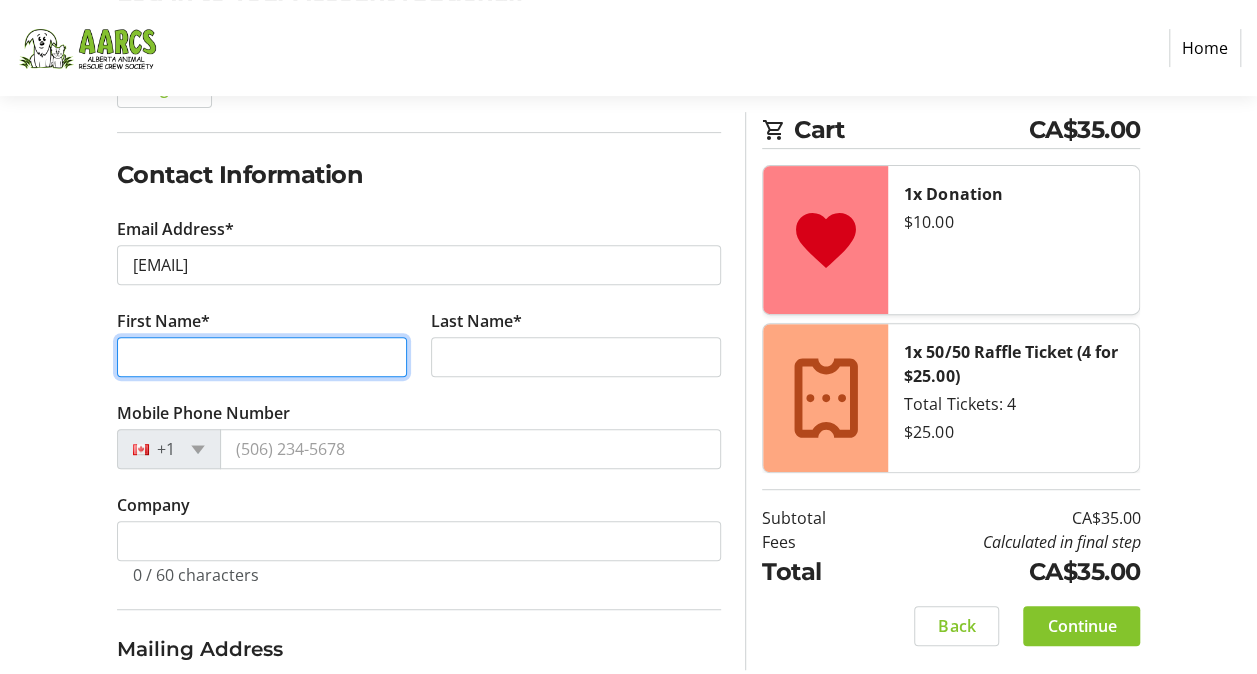 click on "First Name*" at bounding box center [262, 357] 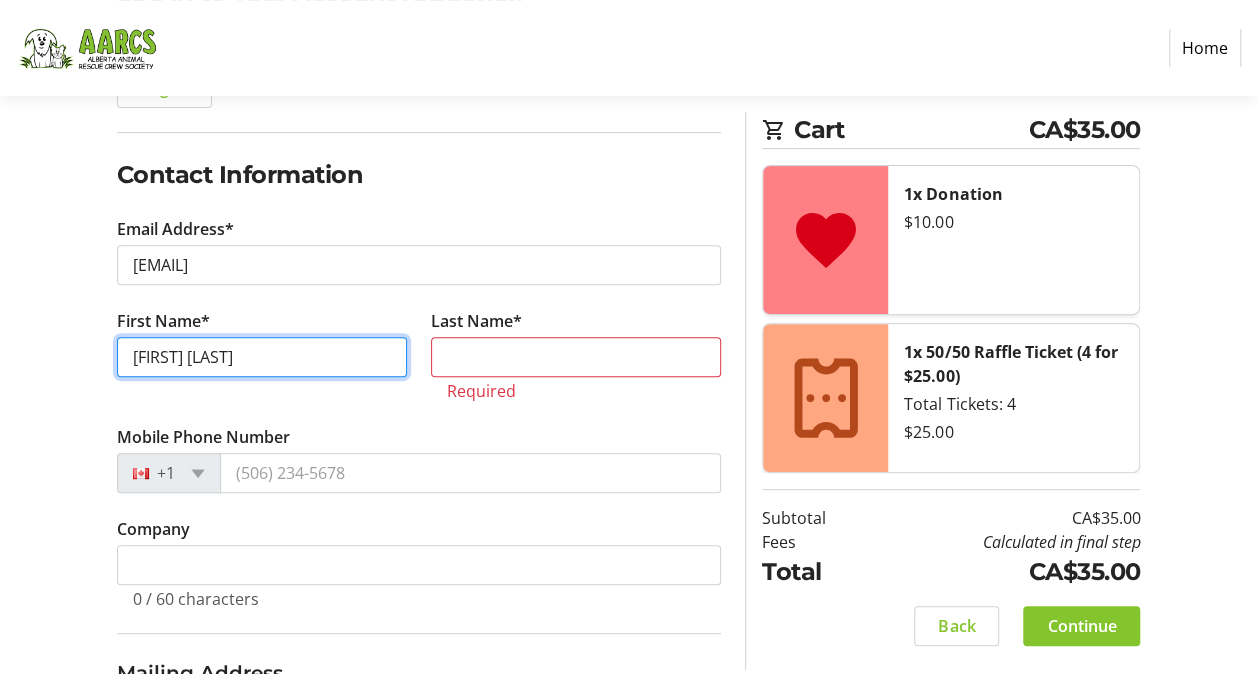type on "[FIRST] [LAST]" 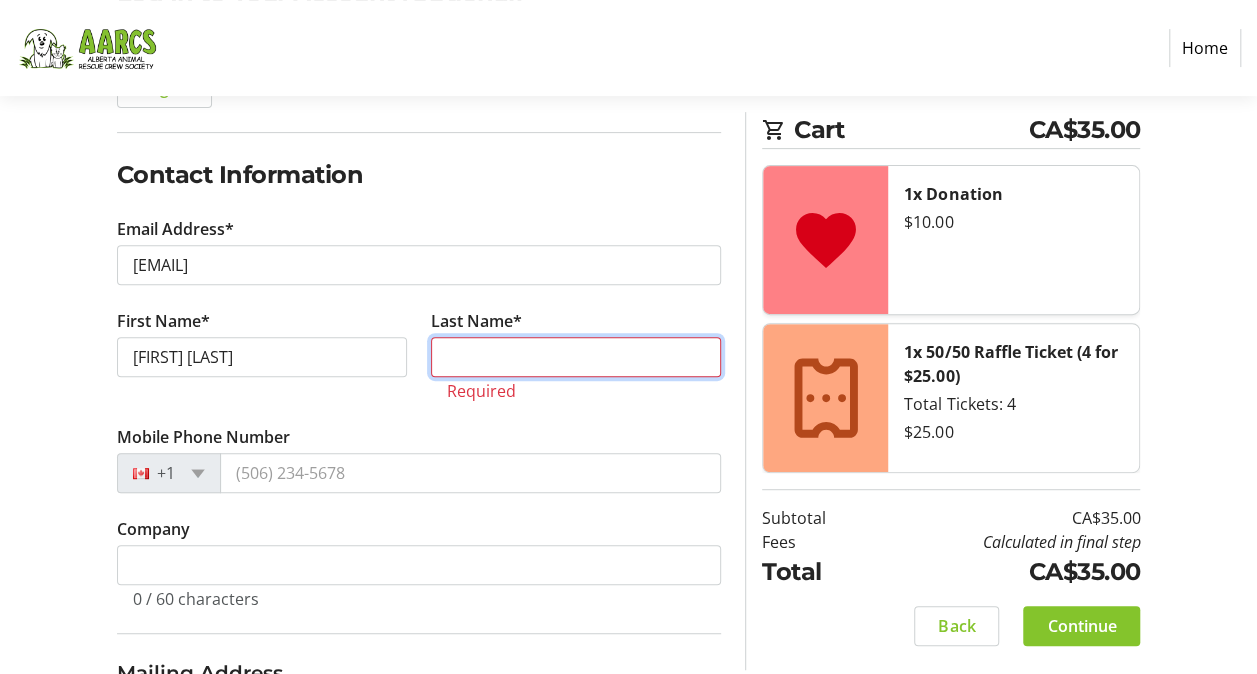 click on "Last Name*" at bounding box center [576, 357] 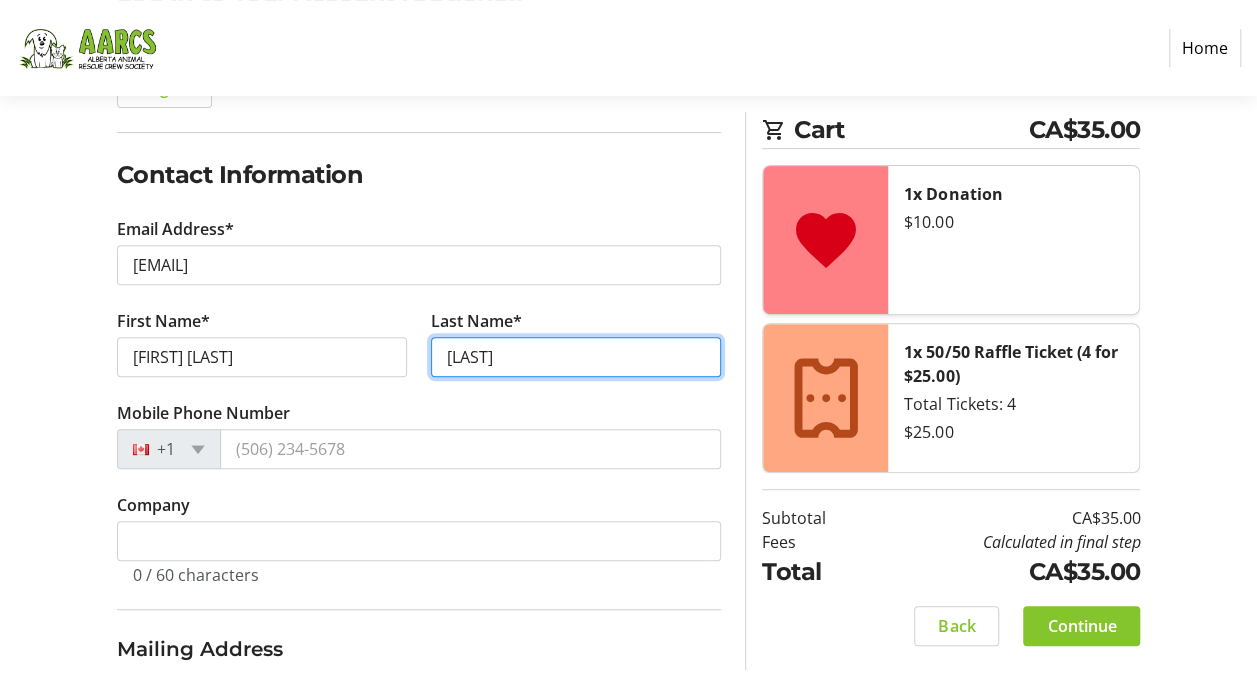 type on "[LAST]" 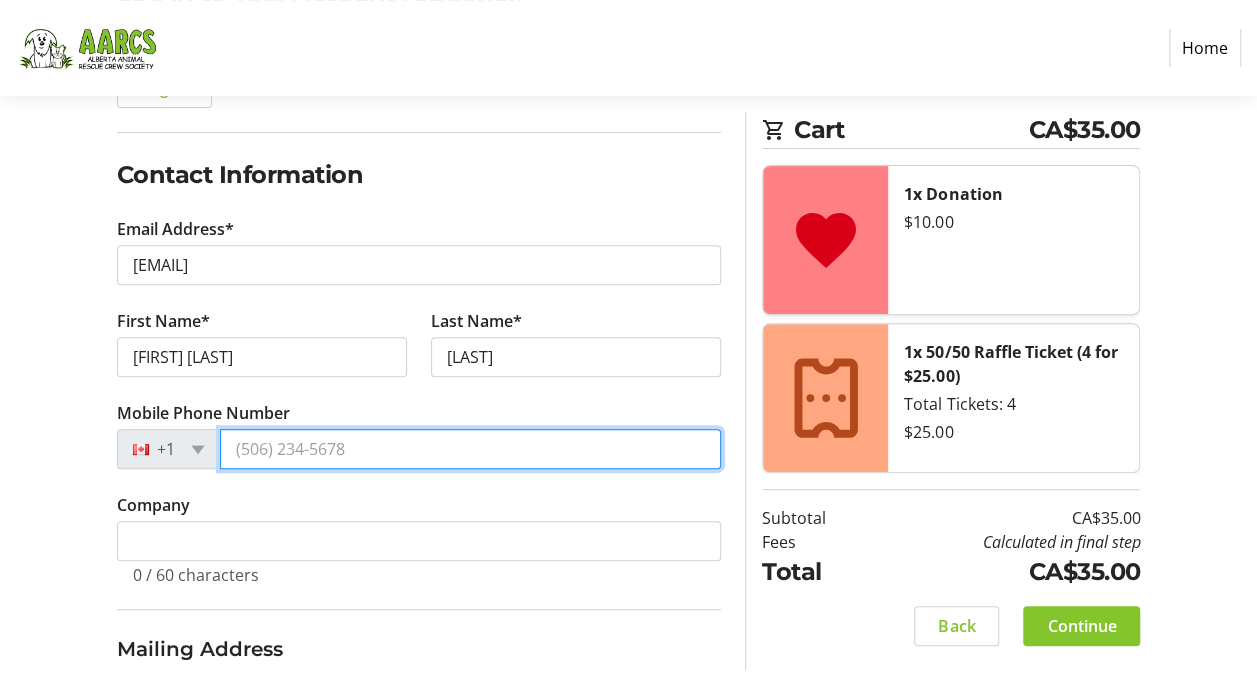 click on "Mobile Phone Number" at bounding box center [471, 449] 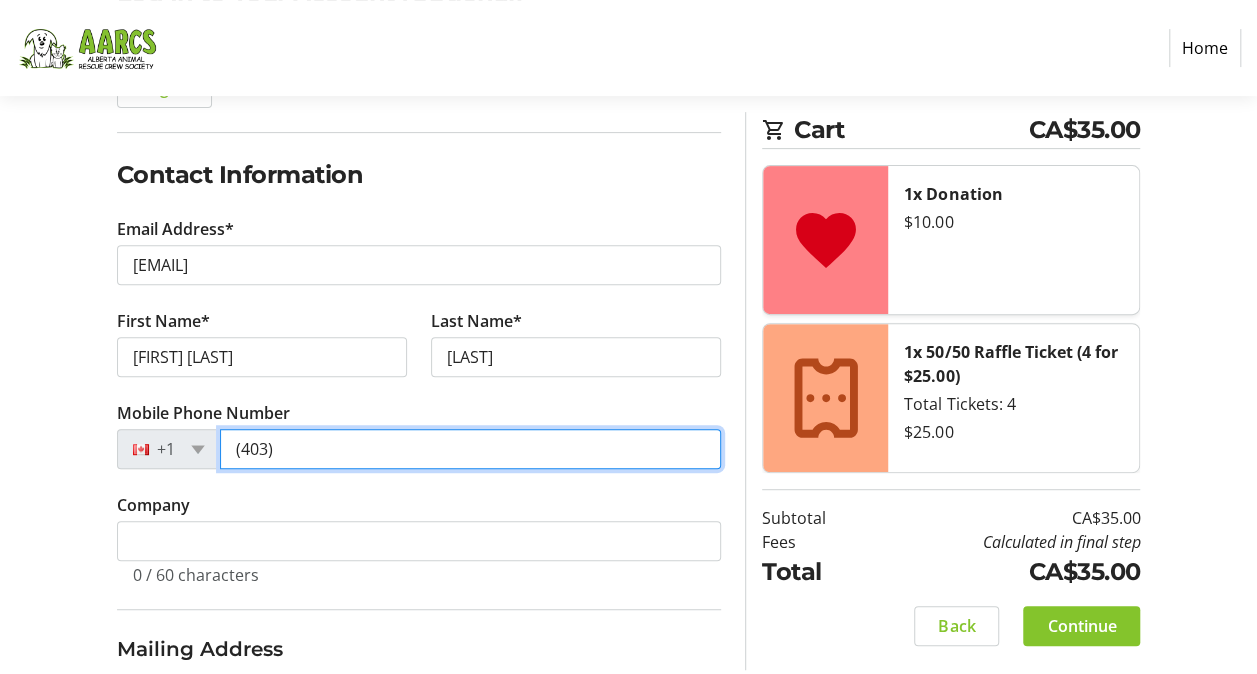 click on "(403)" at bounding box center (471, 449) 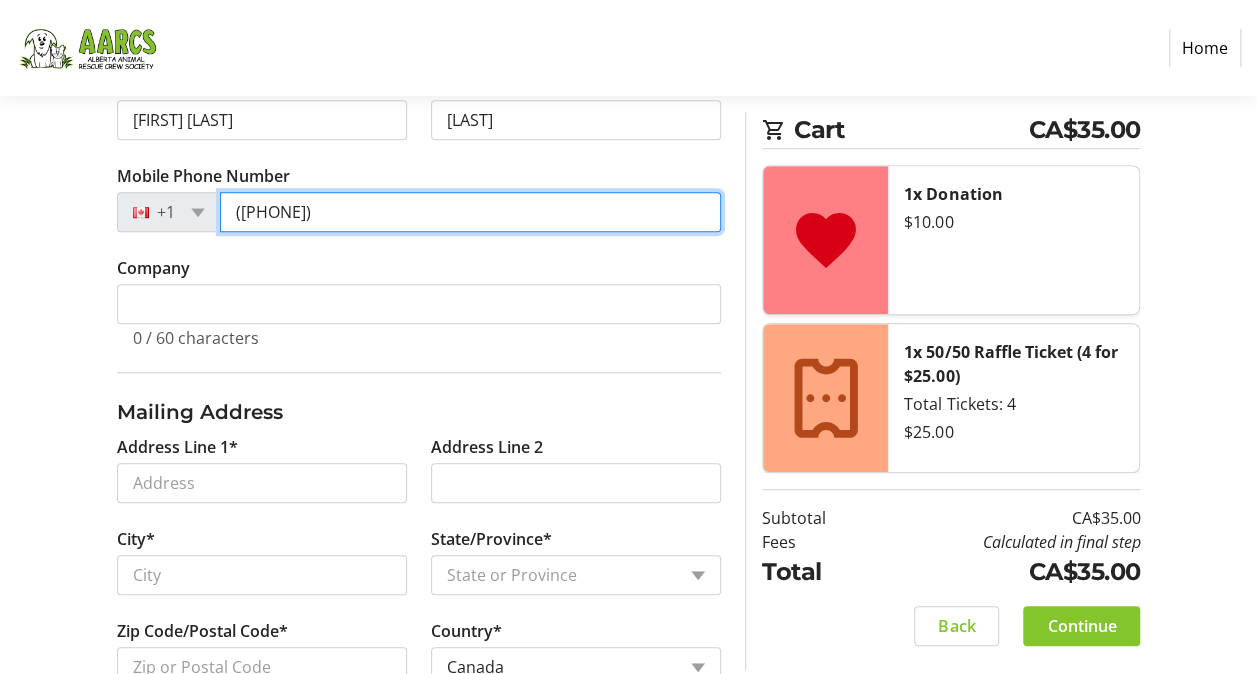 scroll, scrollTop: 524, scrollLeft: 0, axis: vertical 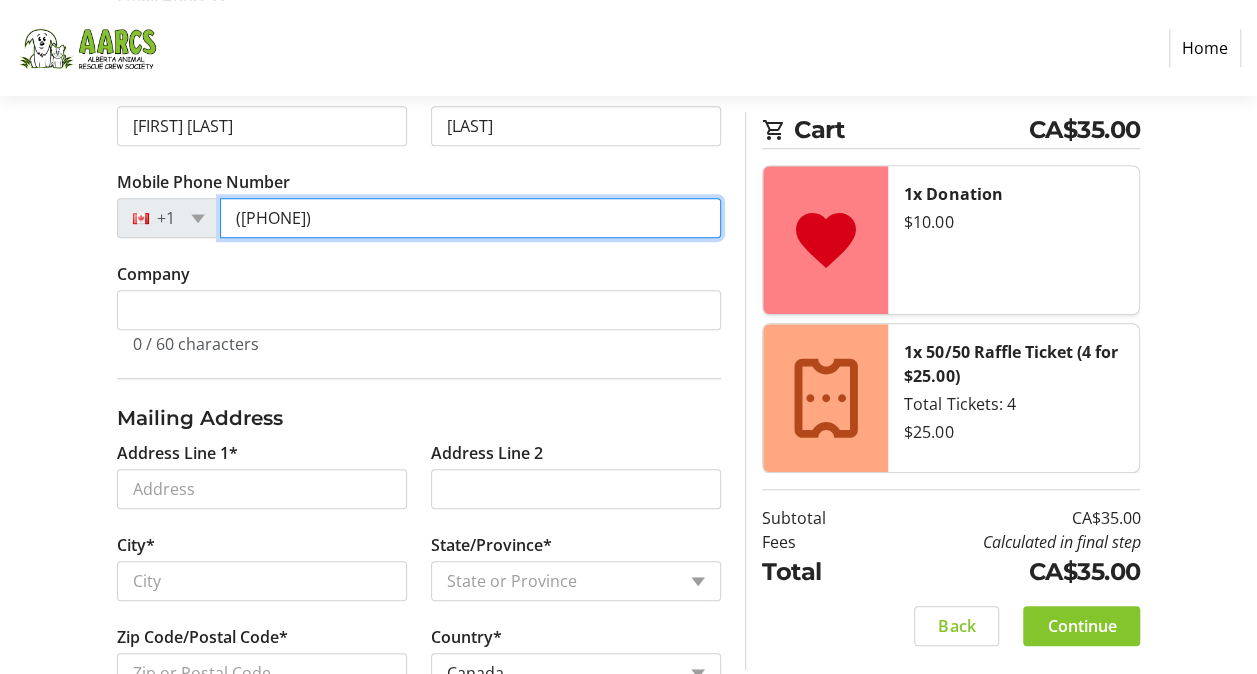 type on "([PHONE])" 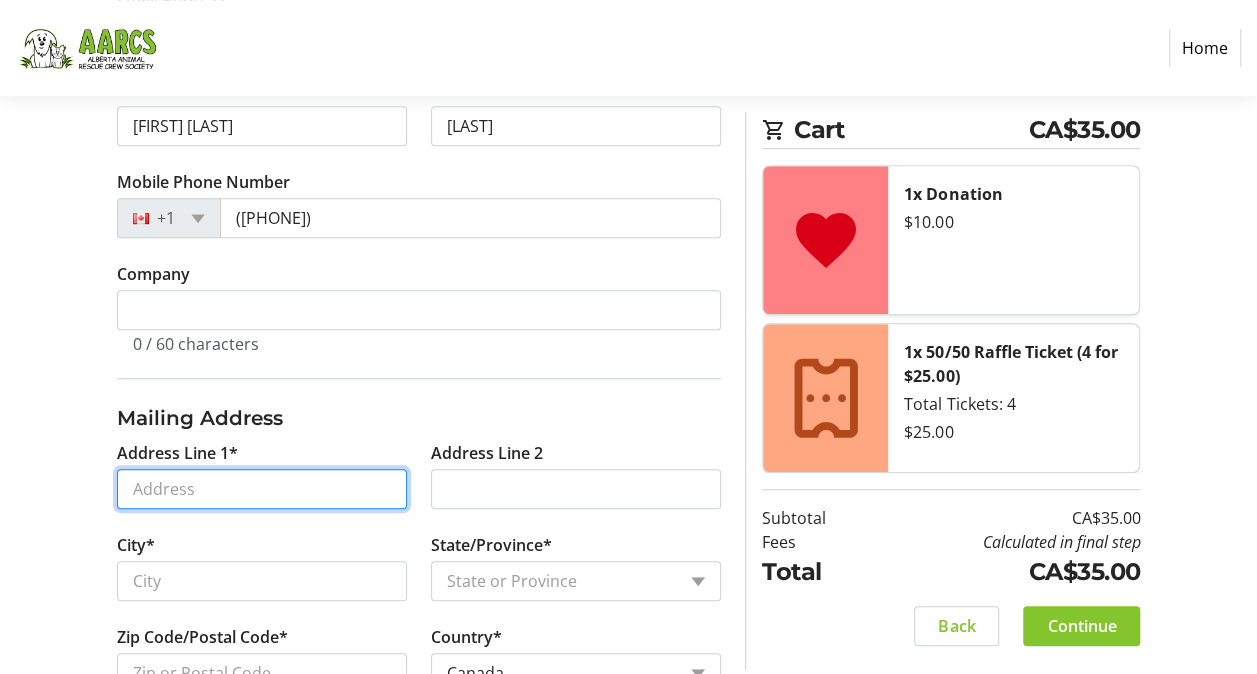 click on "Address Line 1*" at bounding box center [262, 489] 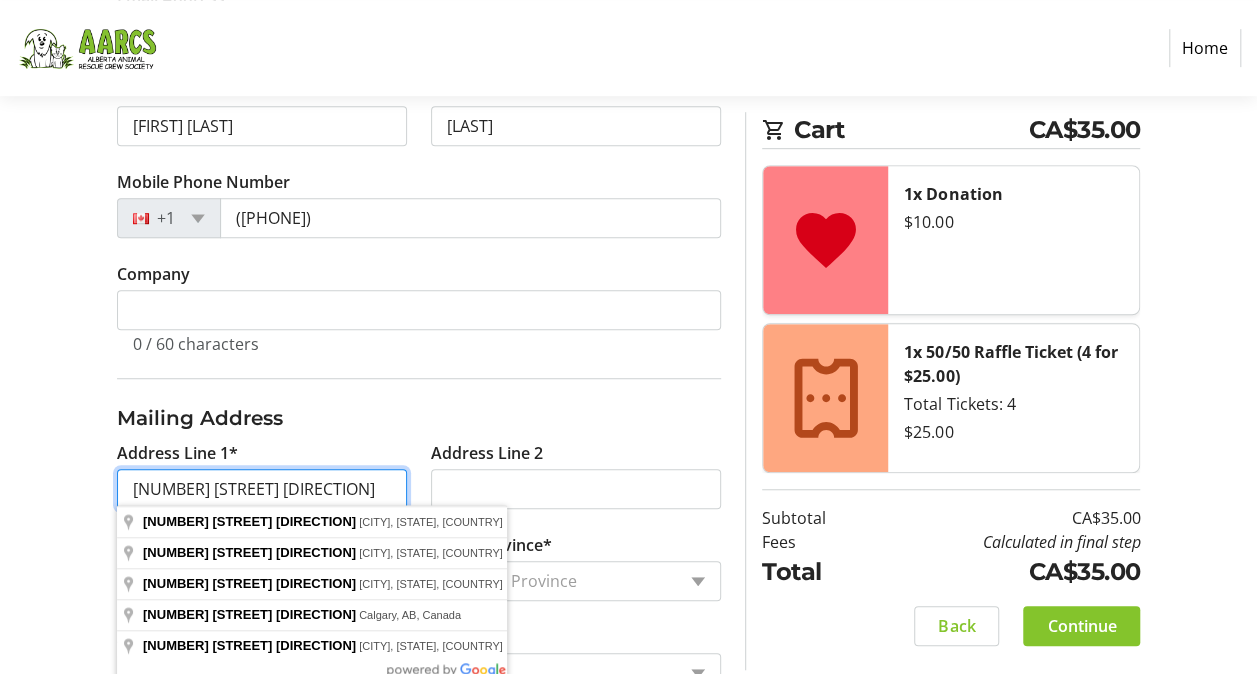 type on "[NUMBER] [STREET] [DIRECTION]" 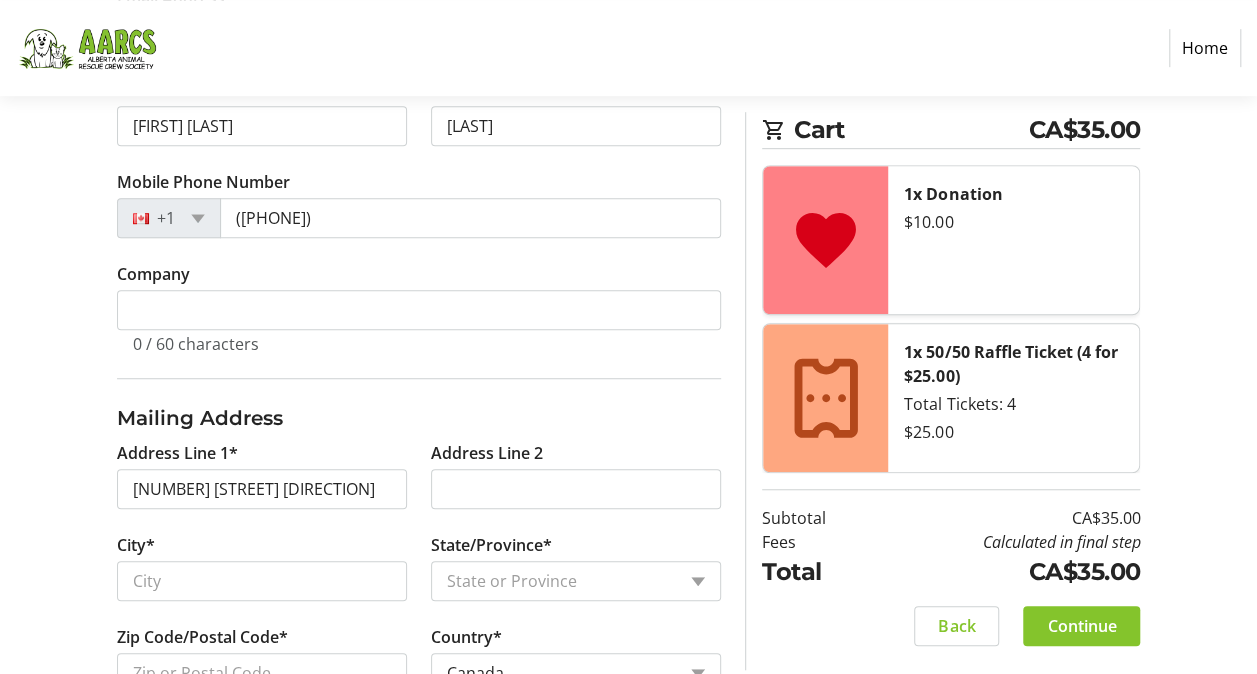 click on "Mailing Address  Address Line 1*  [NUMBER] [STREET] [DIRECTION]  Address Line 2   City*   State/Province*  State or Province  State or Province   [STATE]   [STATE]   [STATE]   [STATE]   [STATE]   [STATE]   [STATE]   [STATE]   [STATE]   [STATE]   [STATE]   [STATE]   [STATE]   Zip Code/Postal Code*   Country*  Country Country  Afghanistan   Åland Islands   Albania   Algeria   American Samoa   Andorra   Angola   Anguilla   Antarctica   Antigua and Barbuda   Argentina   Aruba   Australia   Austria   Azerbaijan   The Bahamas   Bahrain   Bangladesh   Barbados   Belarus   Belgium   Belize   Benin   Bermuda   Bhutan   Bolivia   Bonaire   Bosnia and Herzegovina   Botswana   Bouvet Island   Brazil   British Indian Ocean Territory   United States Minor Outlying Islands   Virgin Islands (British)   Virgin Islands (U.S.)   Brunei   Bulgaria   Burkina Faso   Burundi   Cambodia   Cameroon   Canada   Cape Verde   Cayman Islands   Central African Republic" 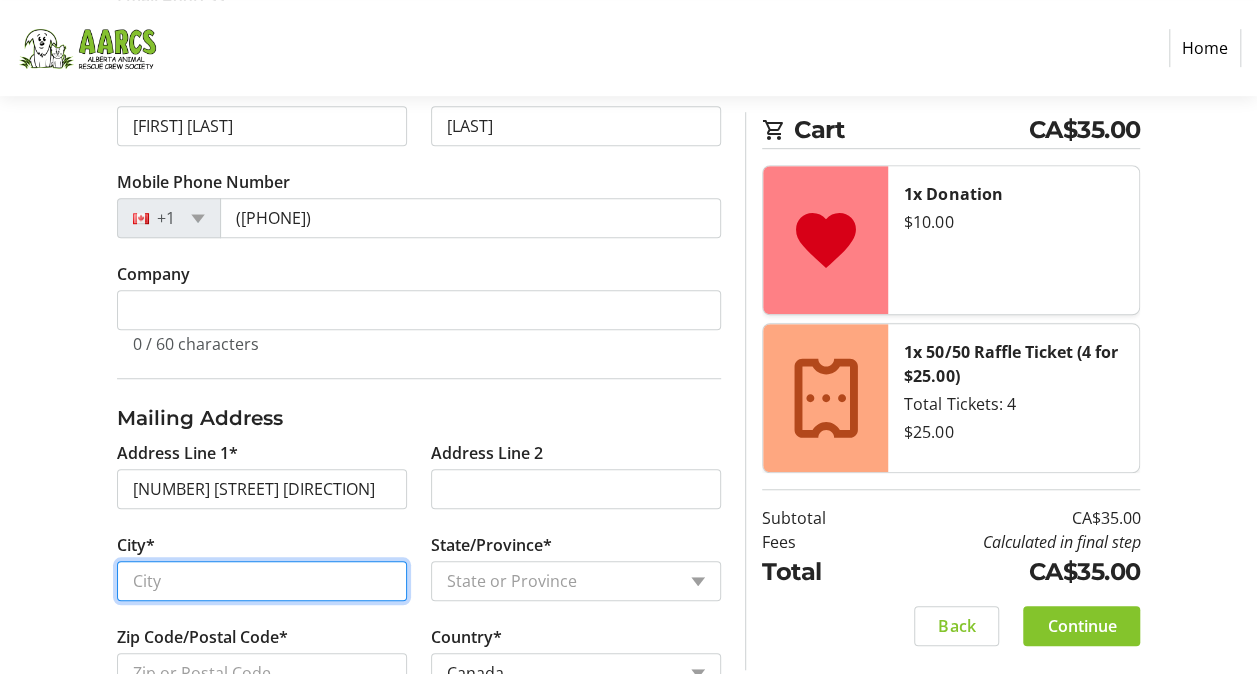 click on "City*" at bounding box center (262, 581) 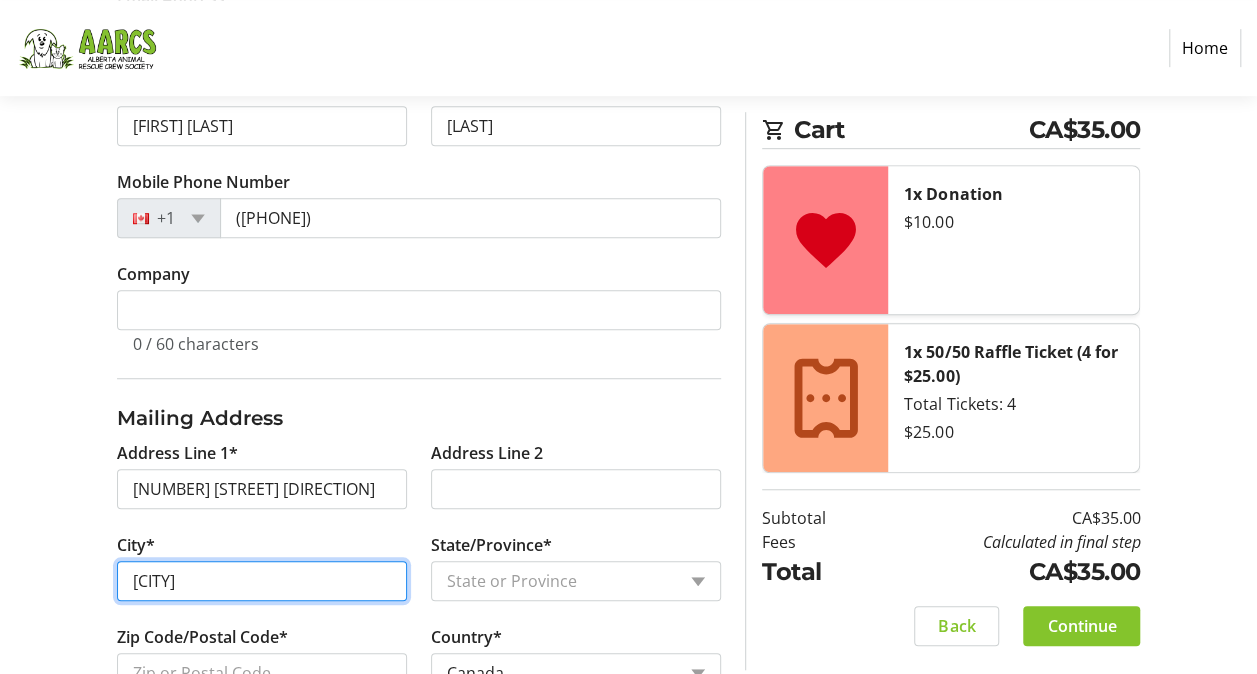 type on "[CITY]" 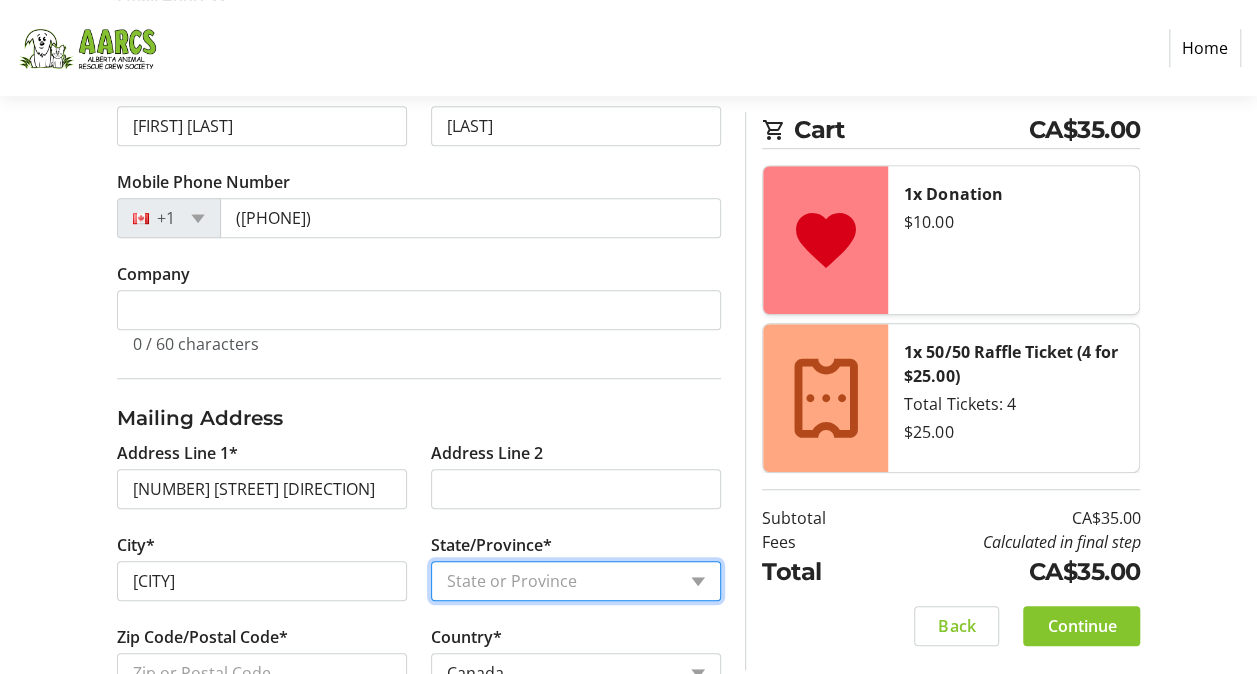 click on "State or Province  State or Province   Alberta   British Columbia   Manitoba   New Brunswick   Newfoundland and Labrador   Nova Scotia   Ontario   Prince Edward Island   Quebec   Saskatchewan   Northwest Territories   Nunavut   Yukon" at bounding box center [576, 581] 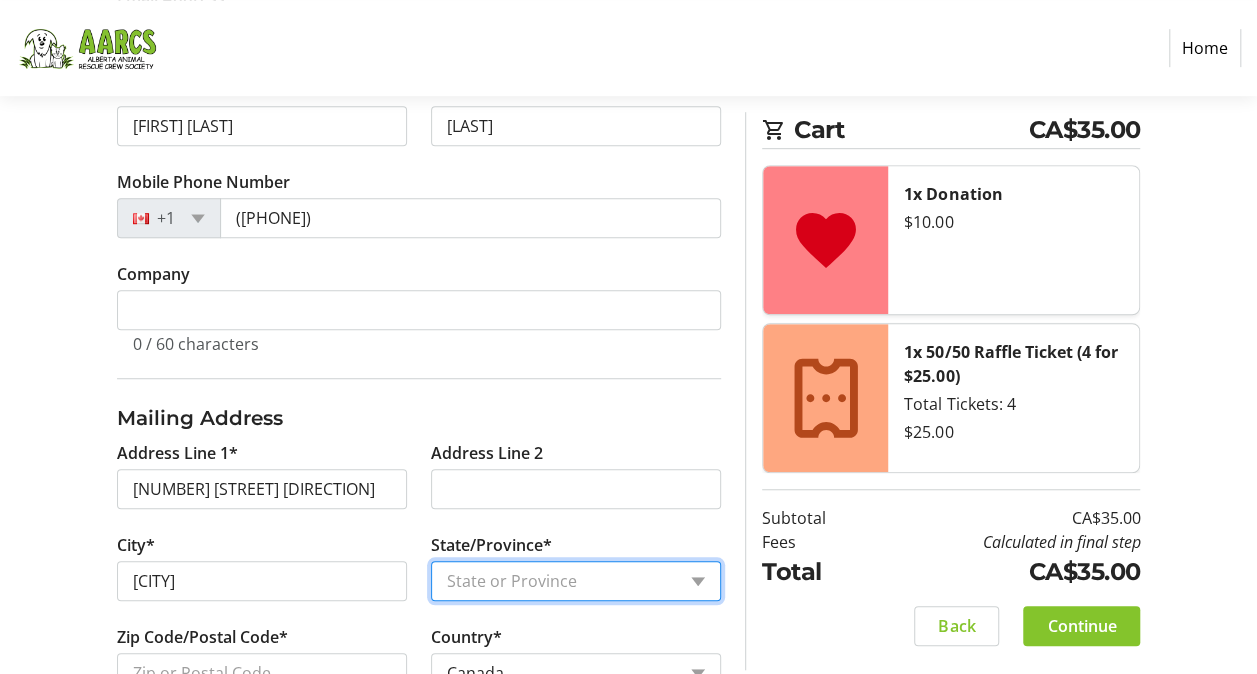 select on "AB" 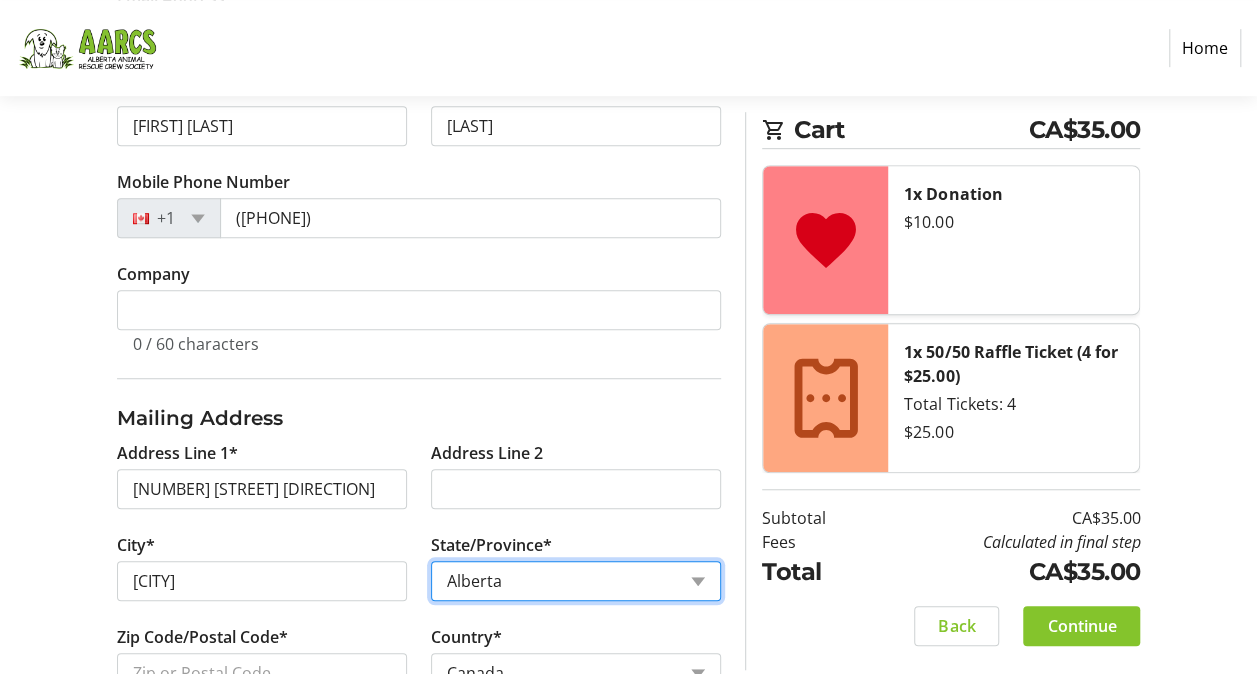 click on "State or Province  State or Province   Alberta   British Columbia   Manitoba   New Brunswick   Newfoundland and Labrador   Nova Scotia   Ontario   Prince Edward Island   Quebec   Saskatchewan   Northwest Territories   Nunavut   Yukon" at bounding box center [576, 581] 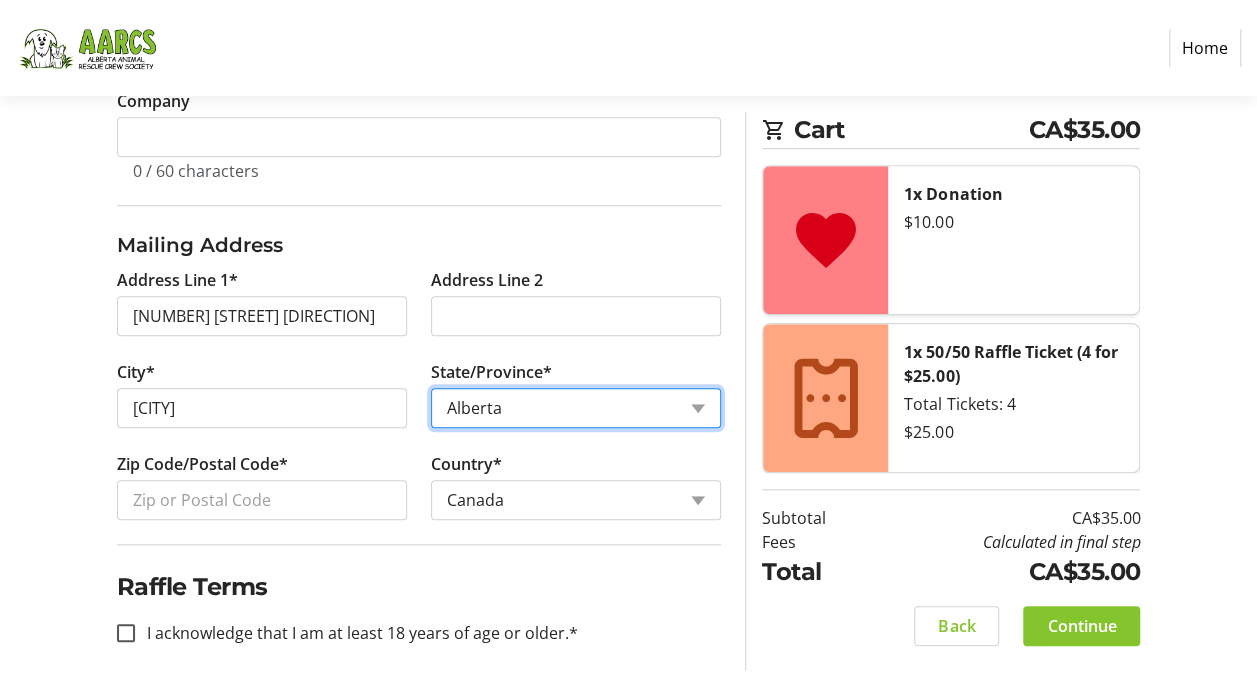 scroll, scrollTop: 703, scrollLeft: 0, axis: vertical 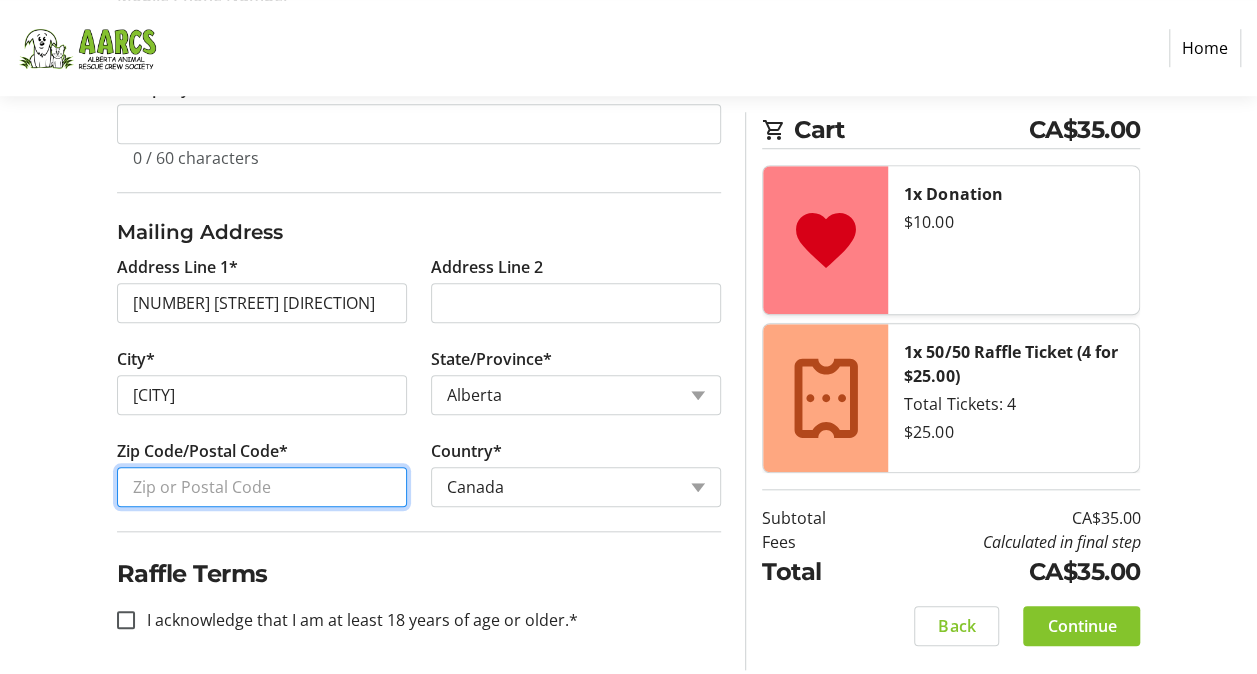 click on "Zip Code/Postal Code*" at bounding box center (262, 487) 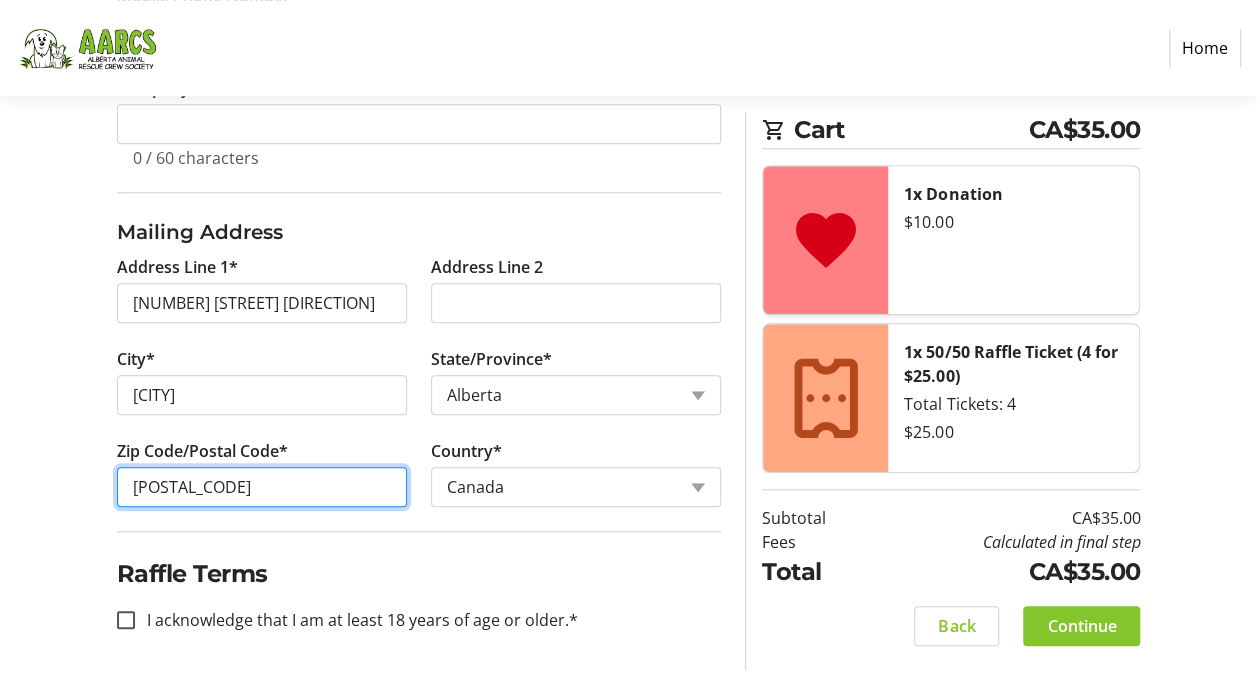 type on "[POSTAL_CODE]" 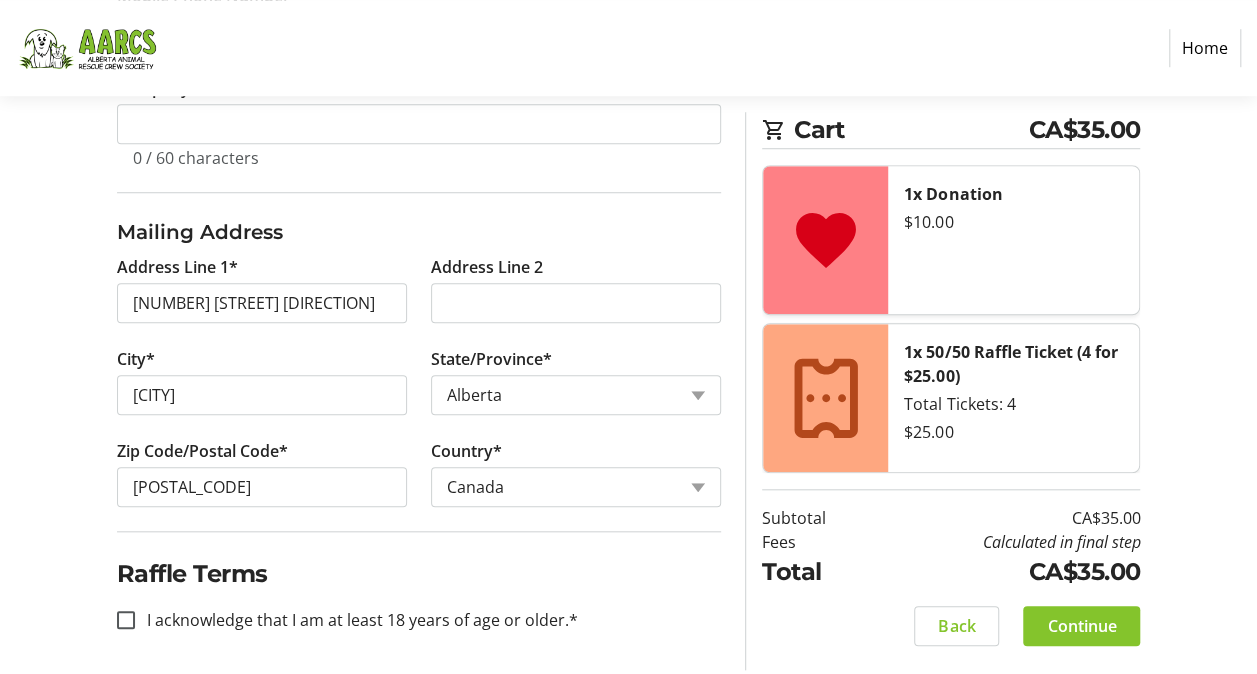 click on "Raffle Terms" 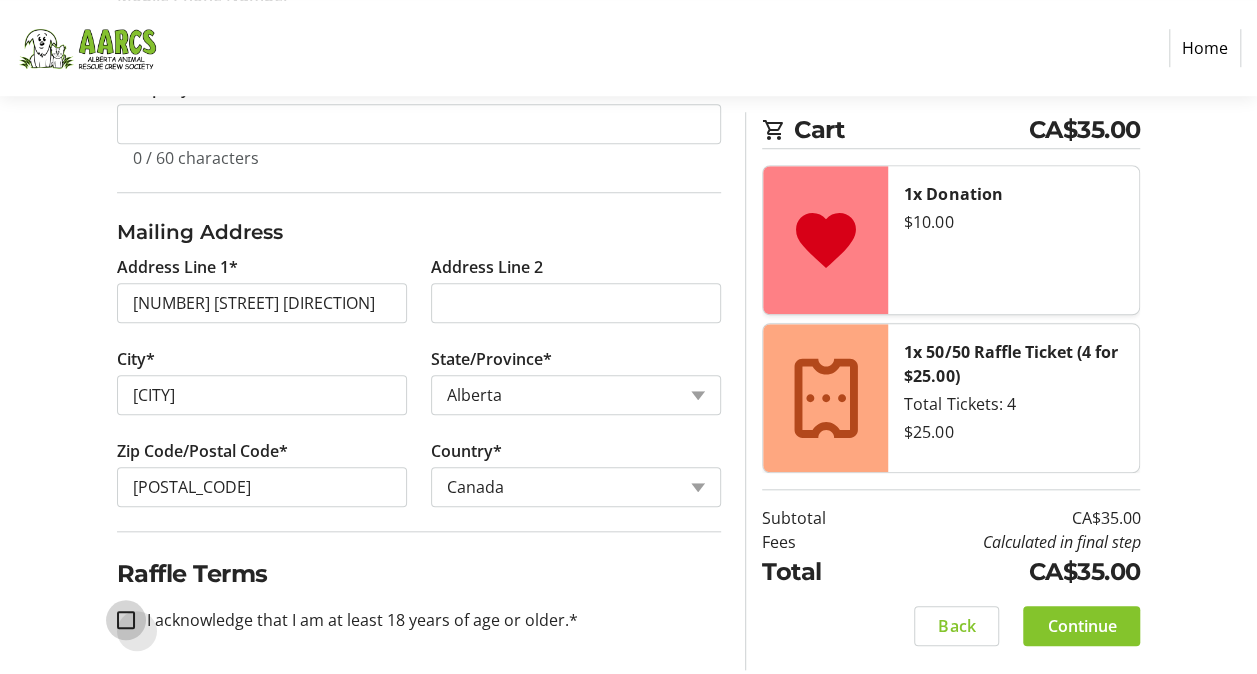 click on "I acknowledge that I am at least 18 years of age or older.*" at bounding box center [126, 620] 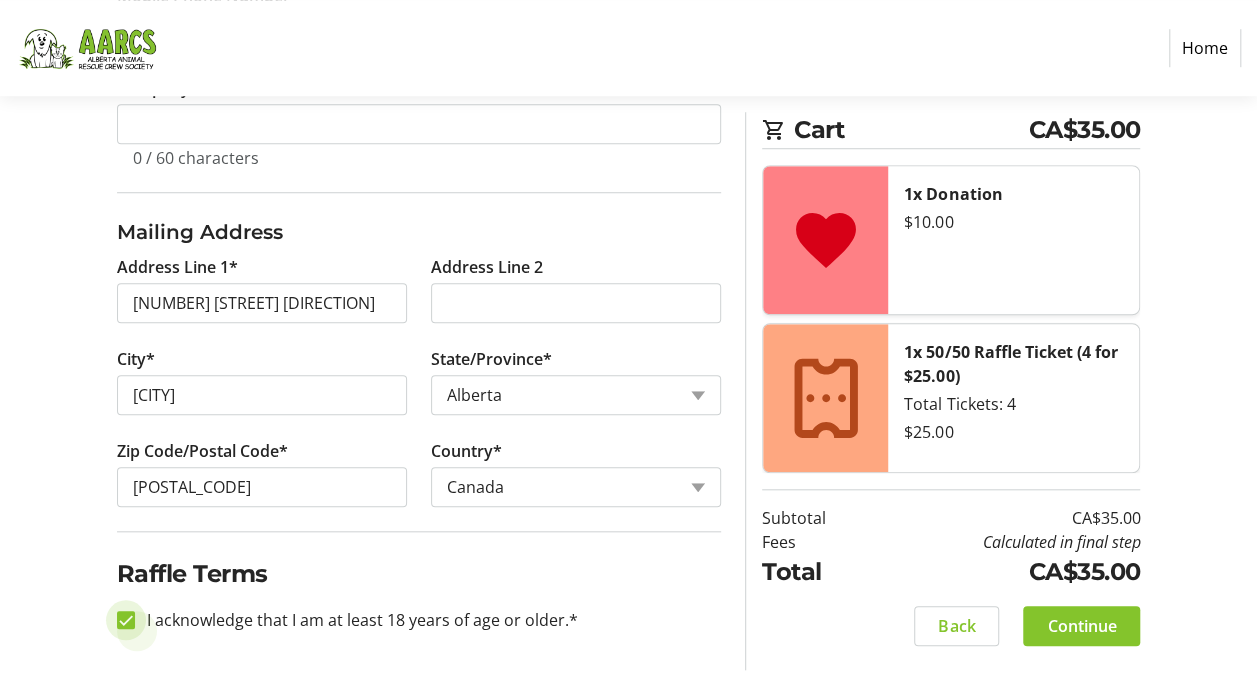 checkbox on "true" 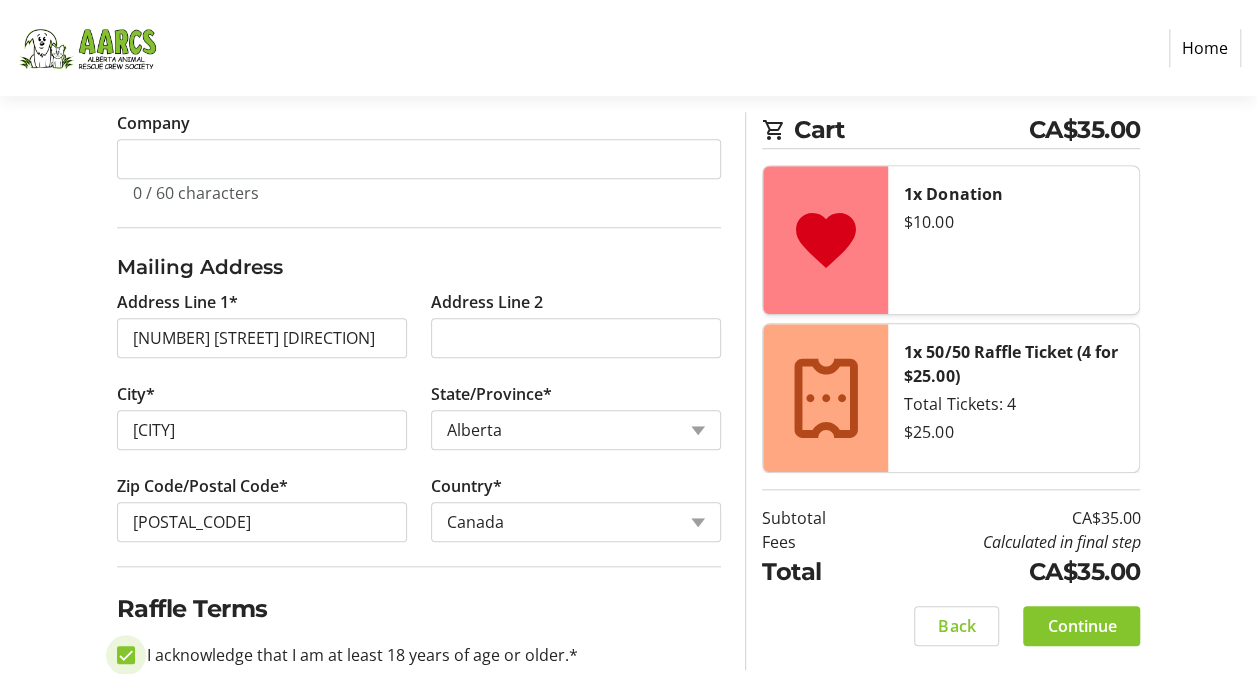 scroll, scrollTop: 703, scrollLeft: 0, axis: vertical 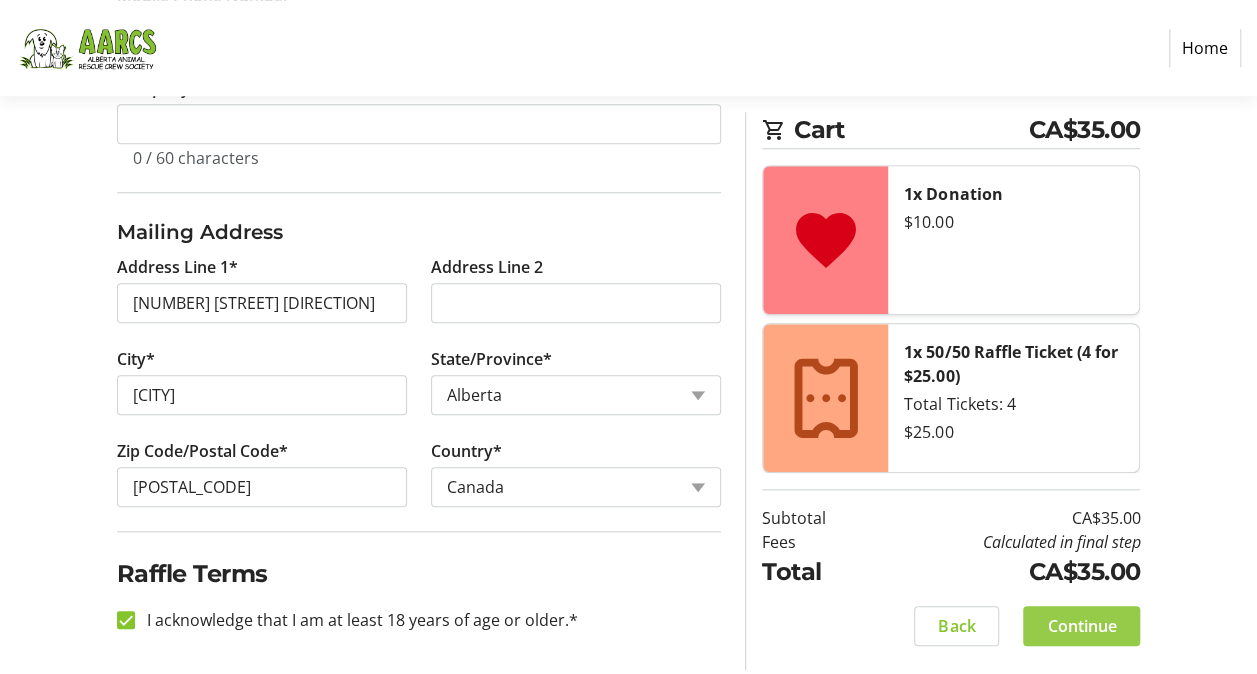 click on "Continue" 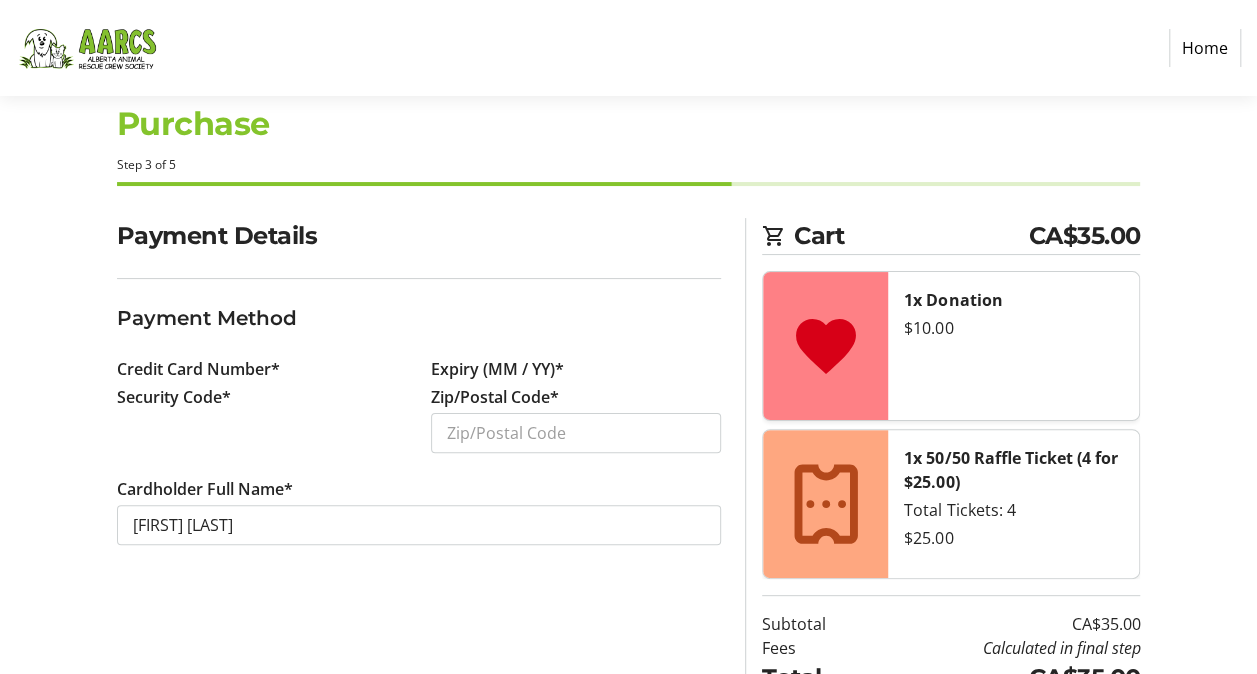 scroll, scrollTop: 0, scrollLeft: 0, axis: both 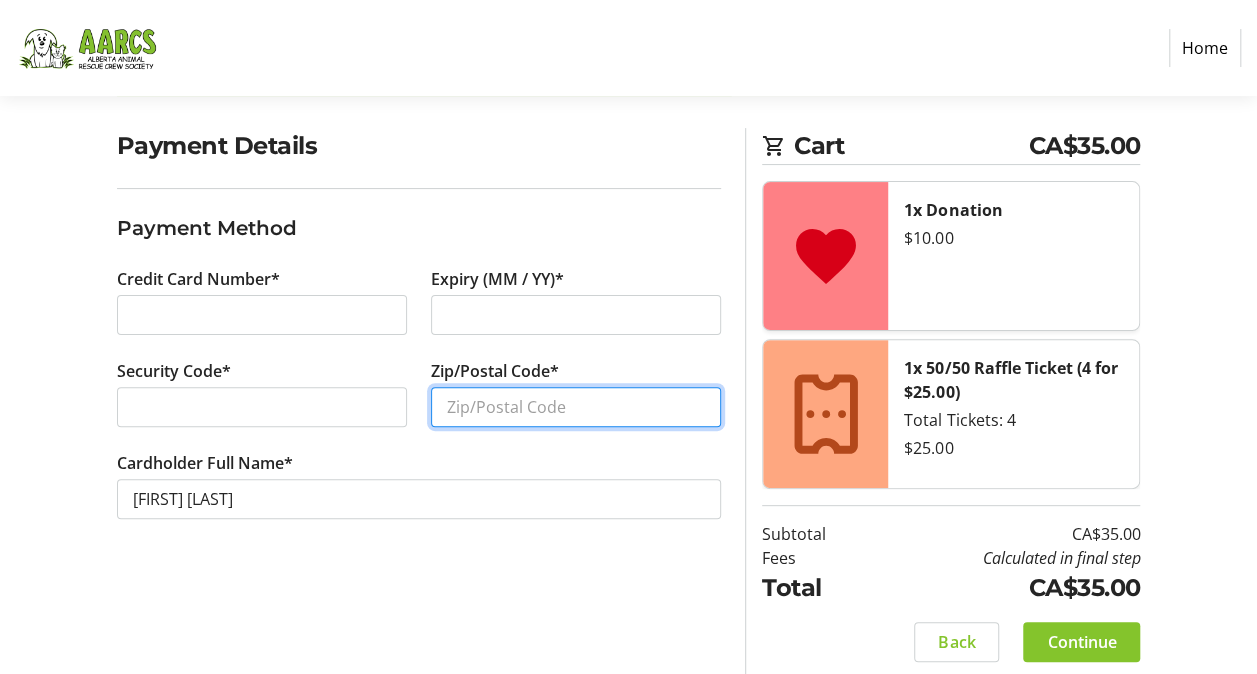 click on "Zip/Postal Code*" at bounding box center [576, 407] 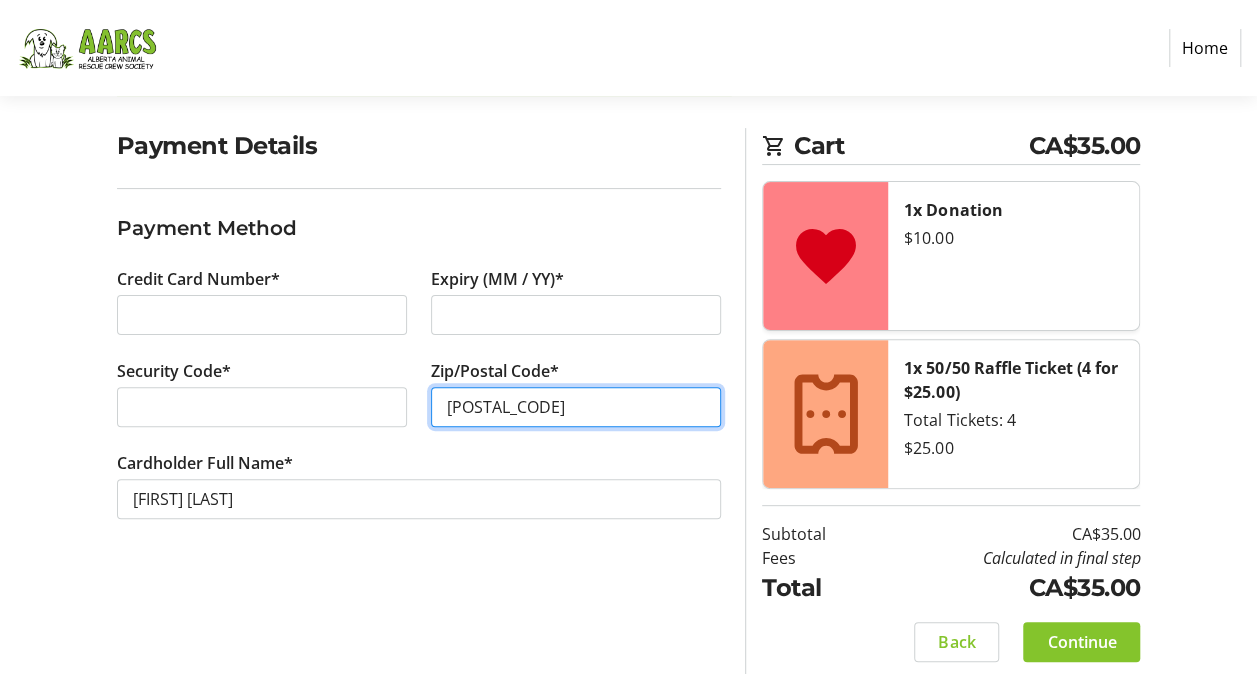 click on "[POSTAL_CODE]" at bounding box center (576, 407) 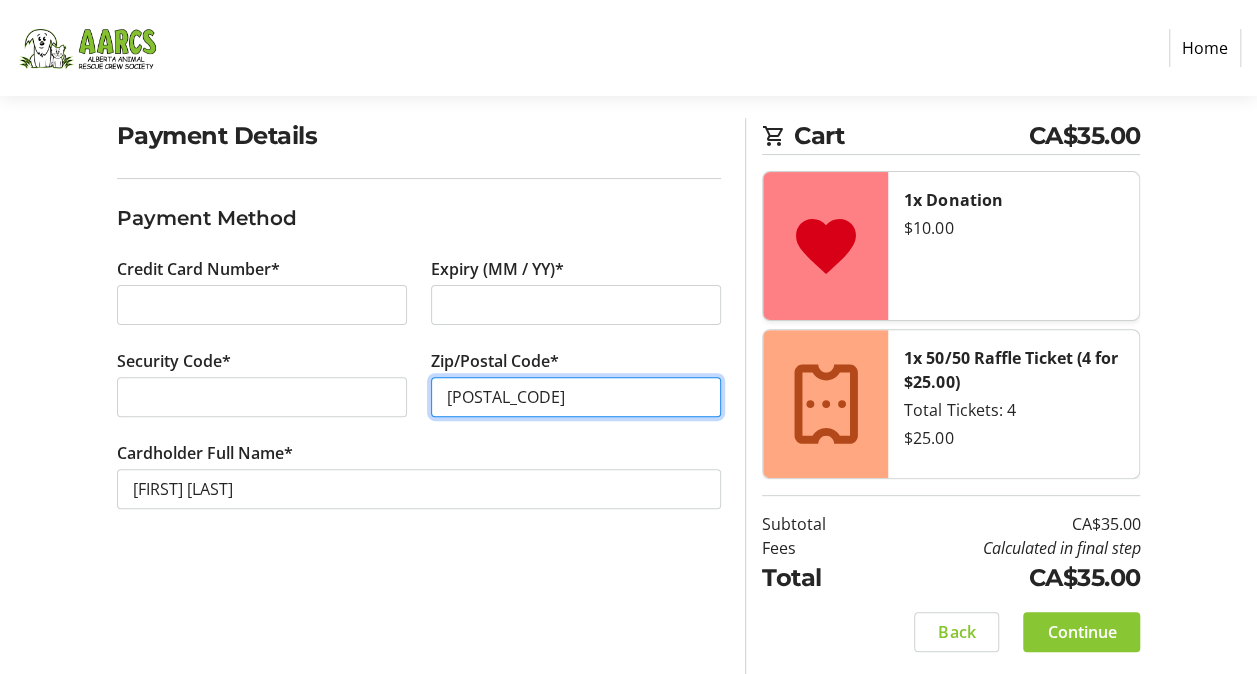 type on "[POSTAL_CODE]" 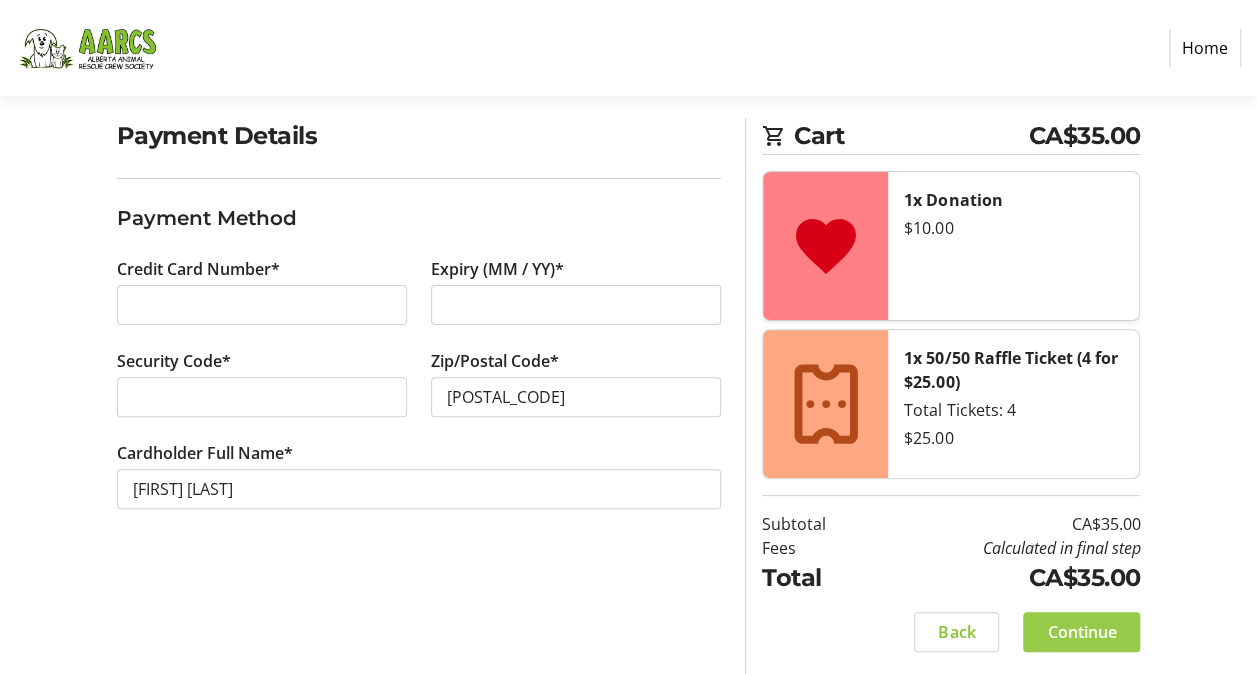 click on "Continue" 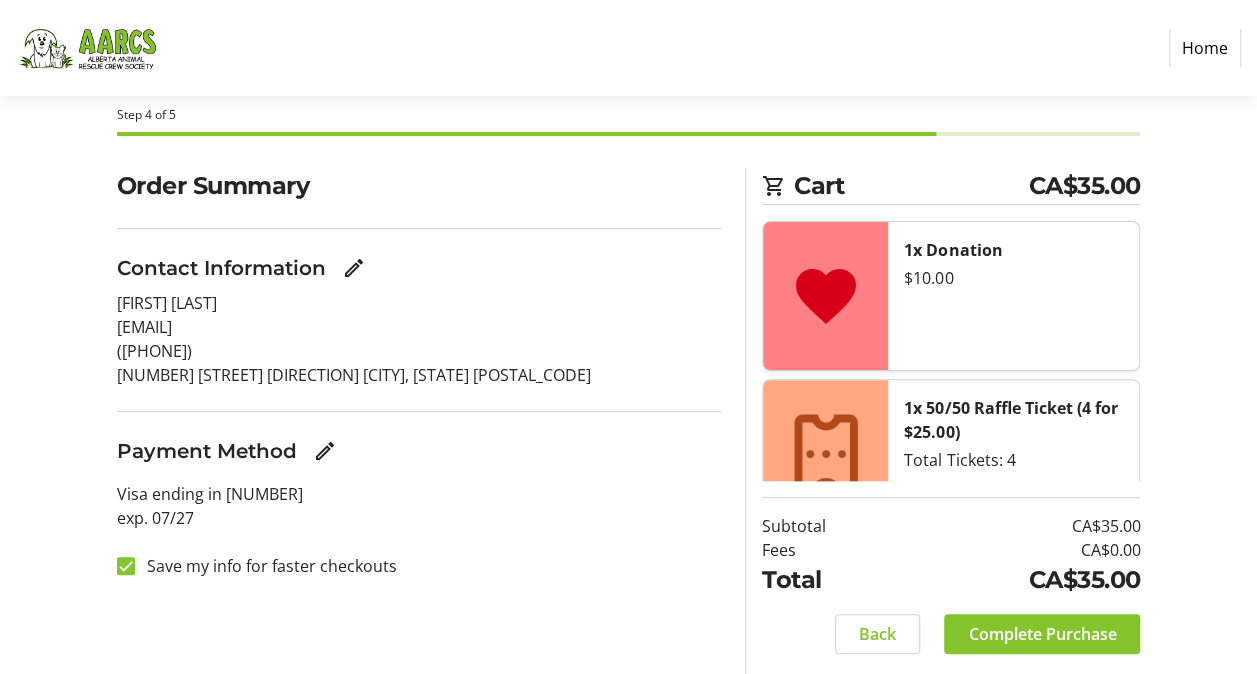 scroll, scrollTop: 0, scrollLeft: 0, axis: both 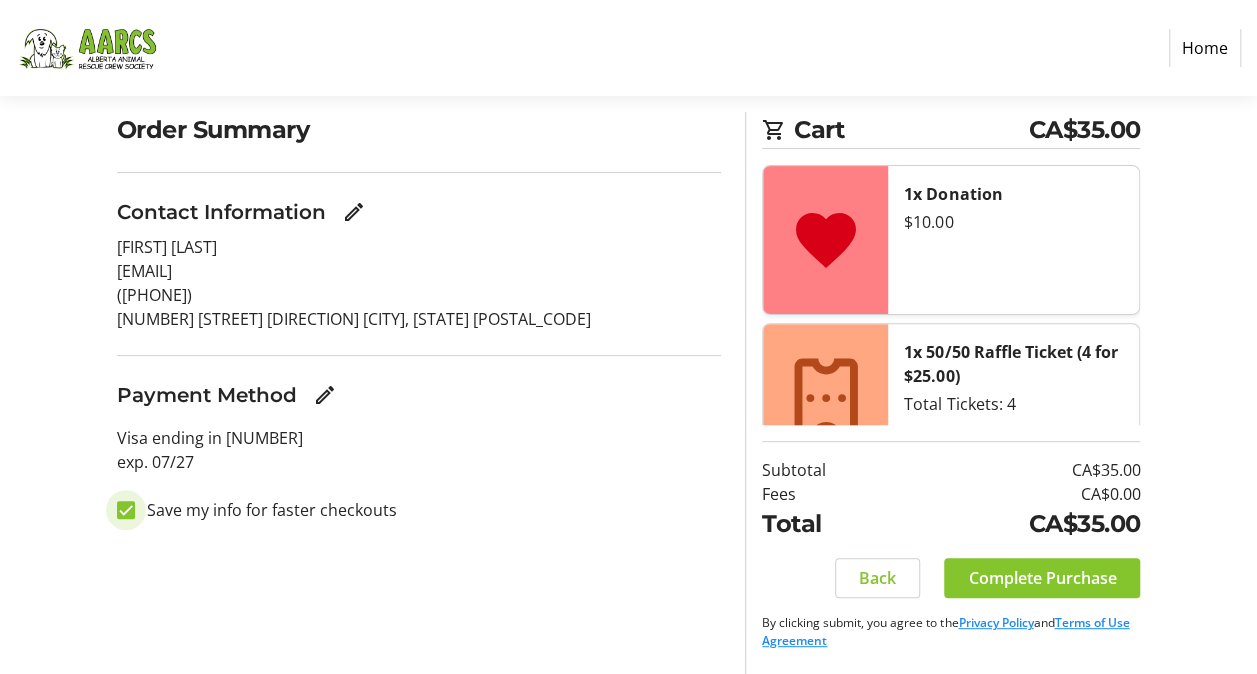click on "Save my info for faster checkouts" at bounding box center (126, 510) 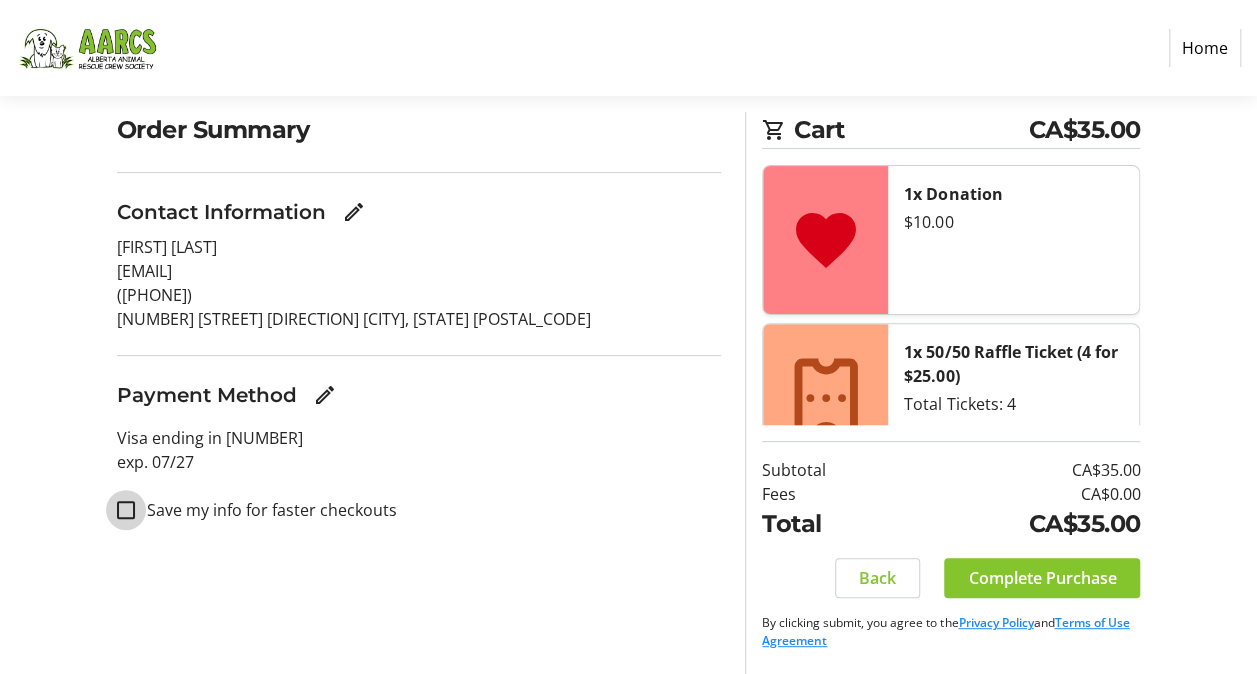 checkbox on "false" 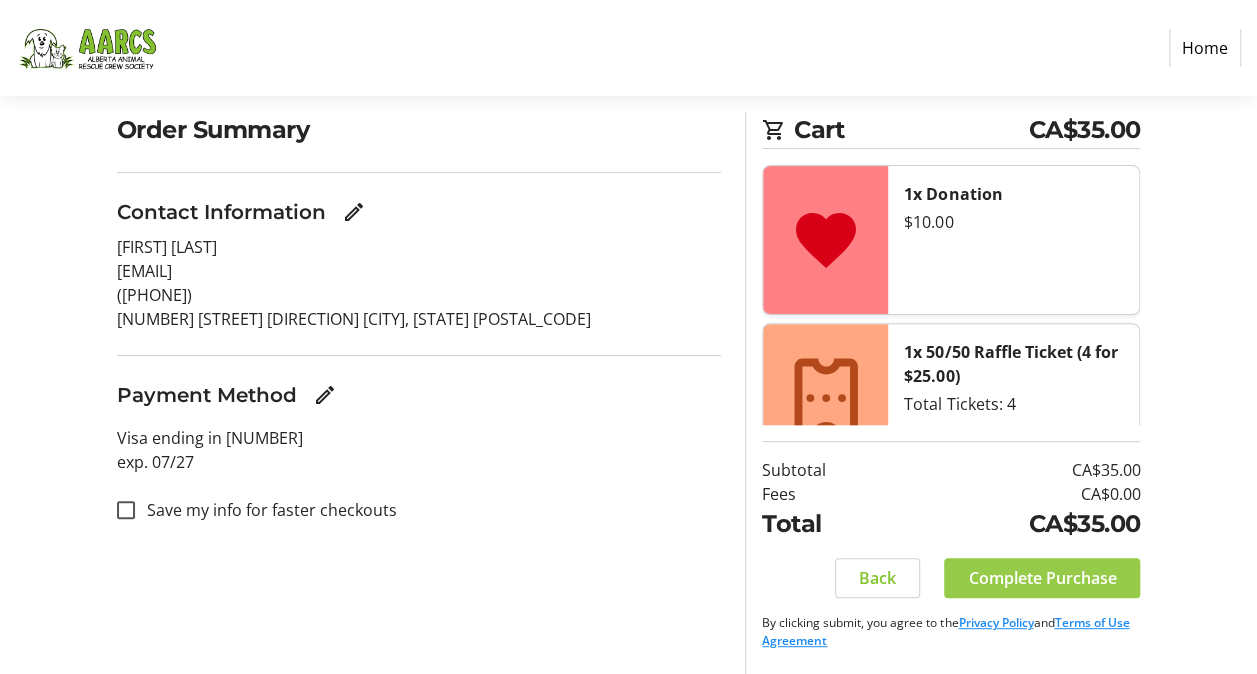 click on "Complete Purchase" 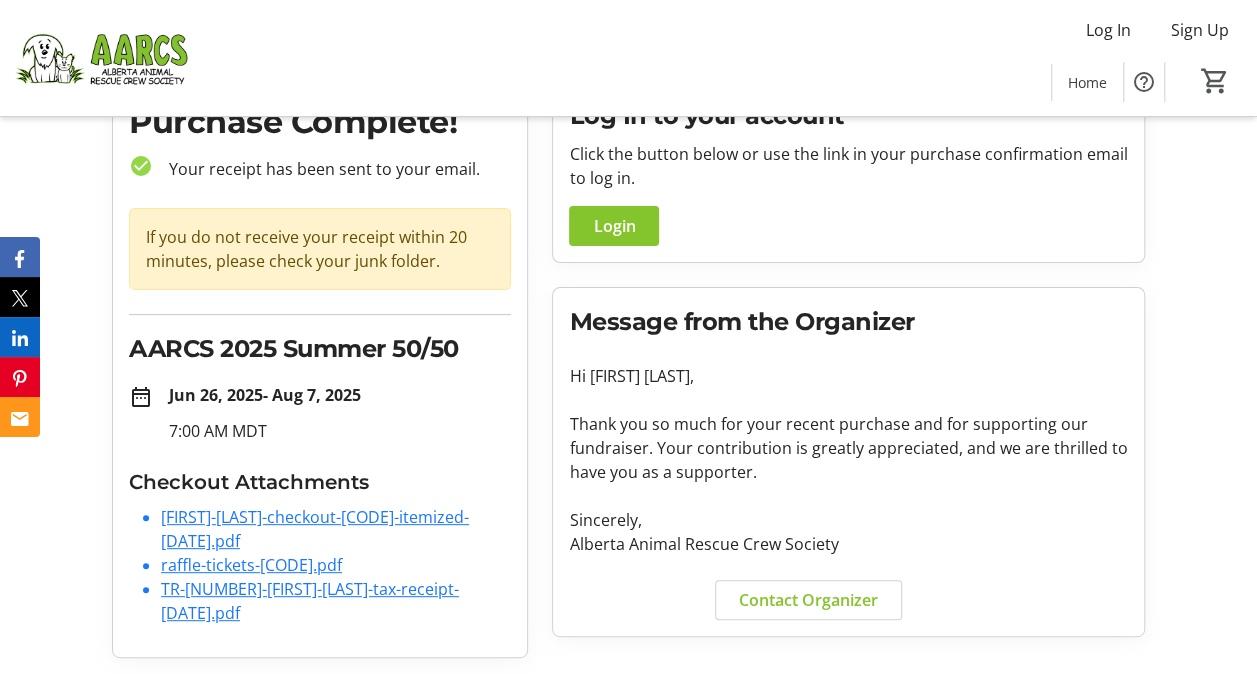 scroll, scrollTop: 115, scrollLeft: 0, axis: vertical 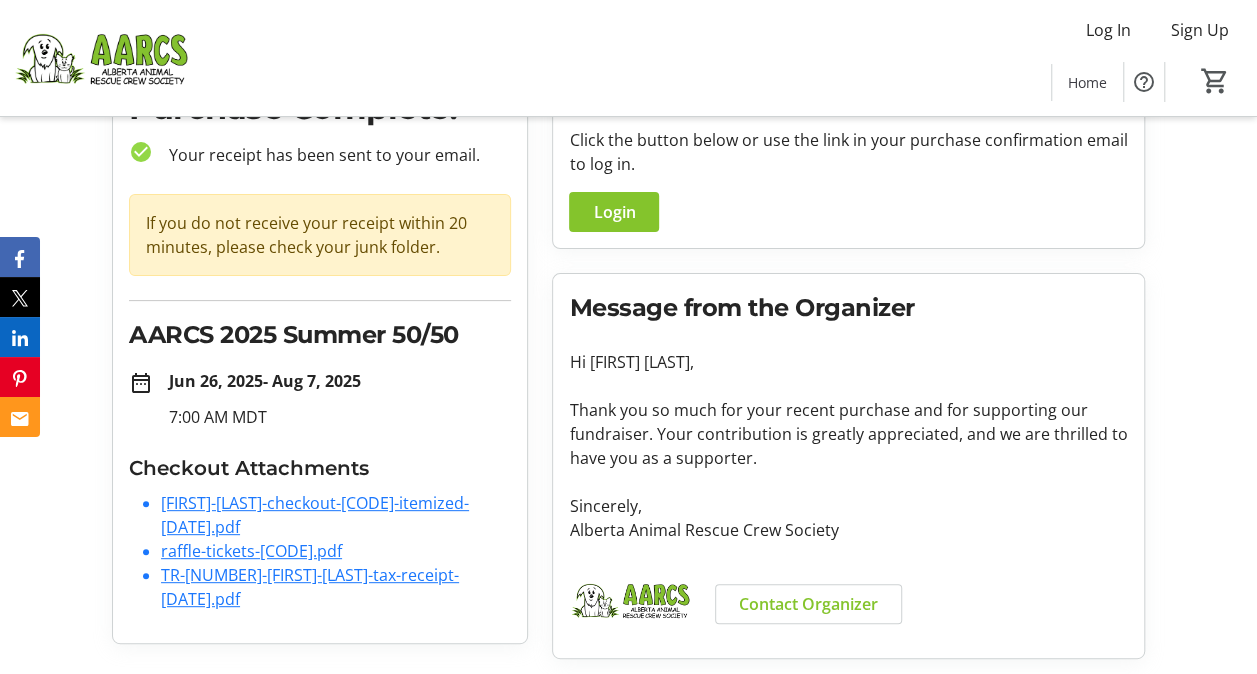 click on "[FIRST]-[LAST]-checkout-[CODE]-itemized-[DATE].pdf" 